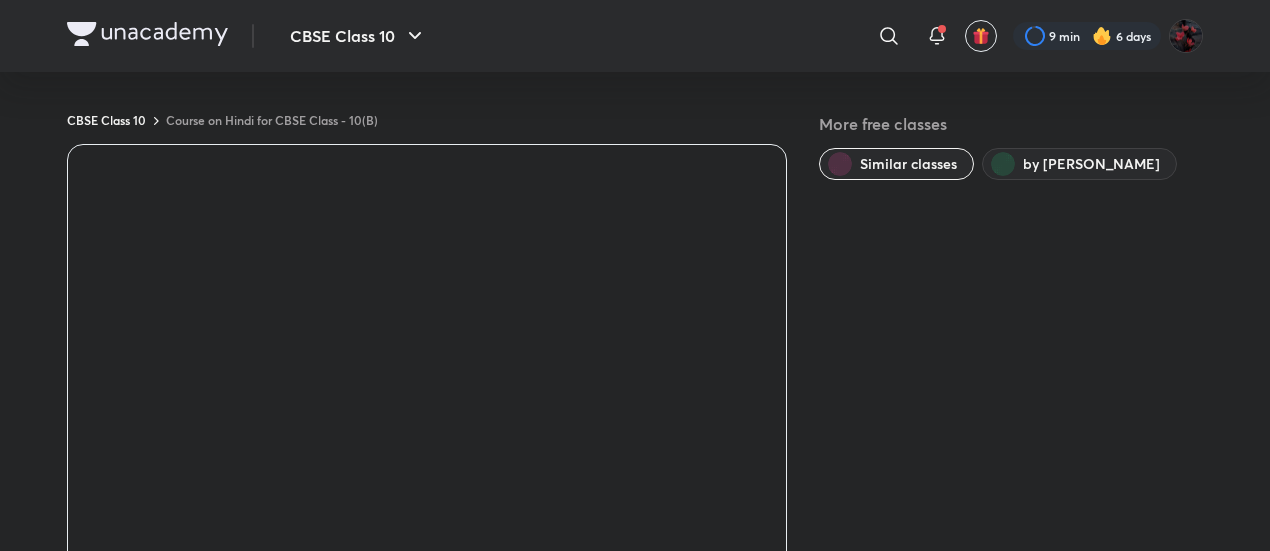 scroll, scrollTop: 0, scrollLeft: 0, axis: both 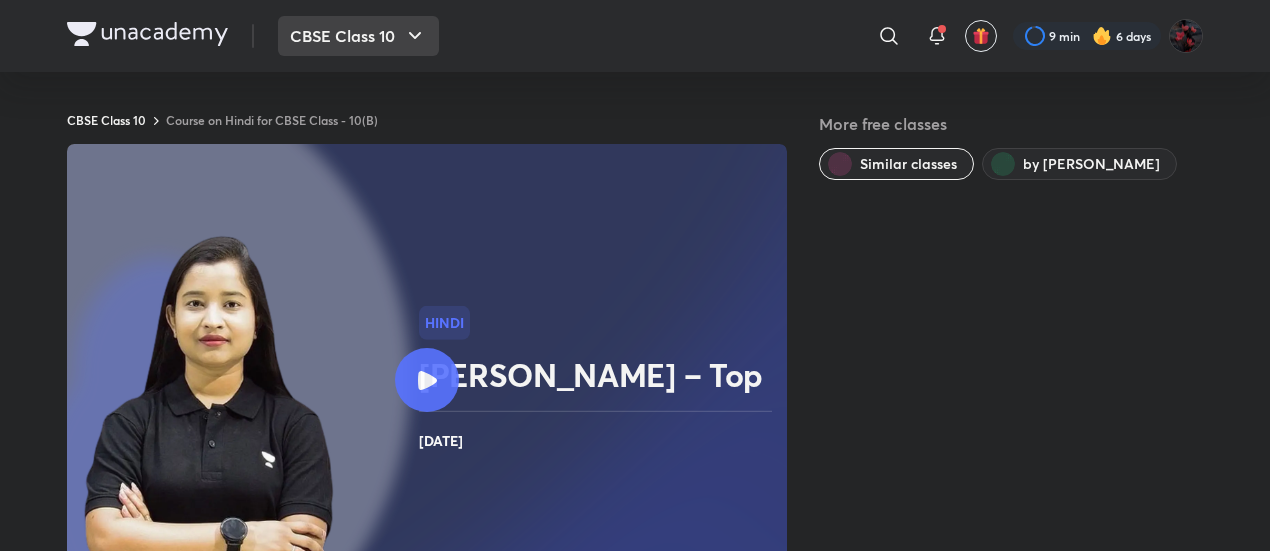 click on "CBSE Class 10" at bounding box center [358, 36] 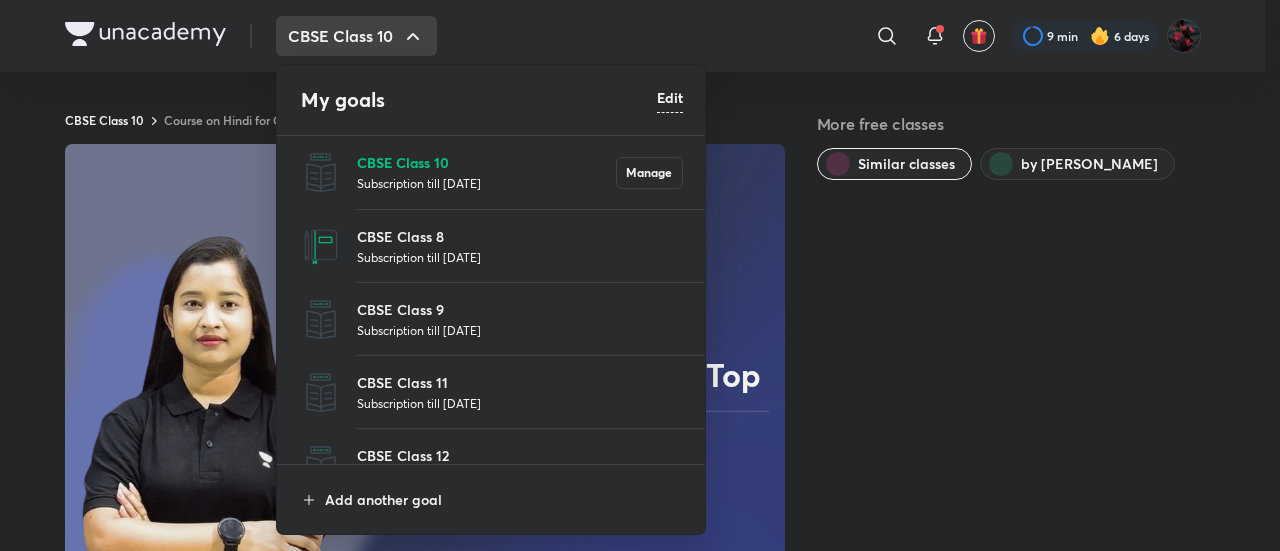 click on "CBSE Class 10" at bounding box center [486, 162] 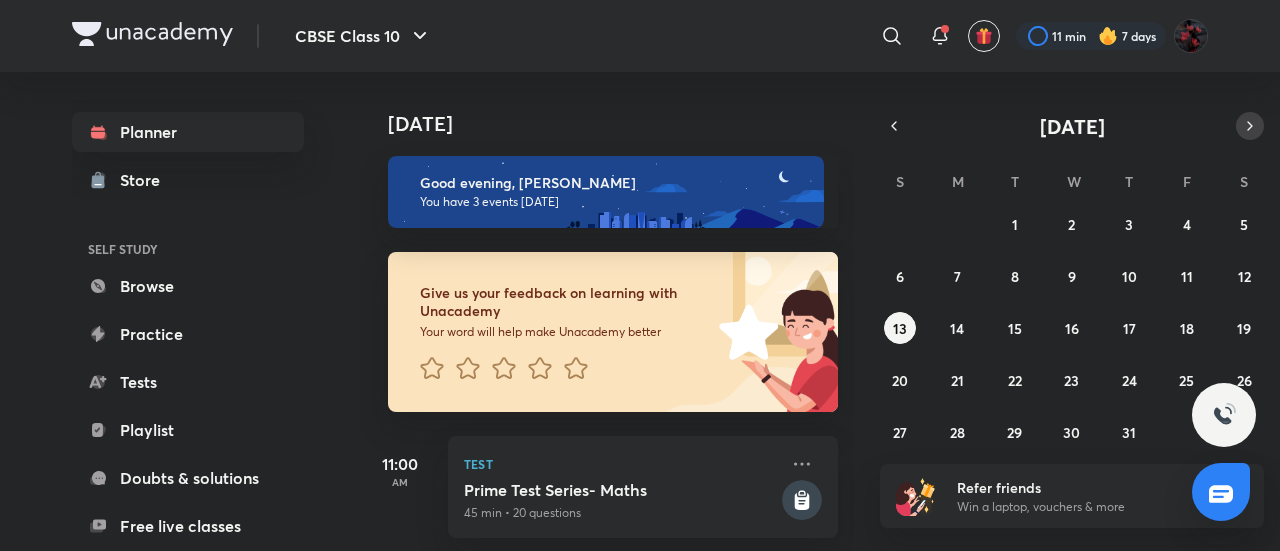 click 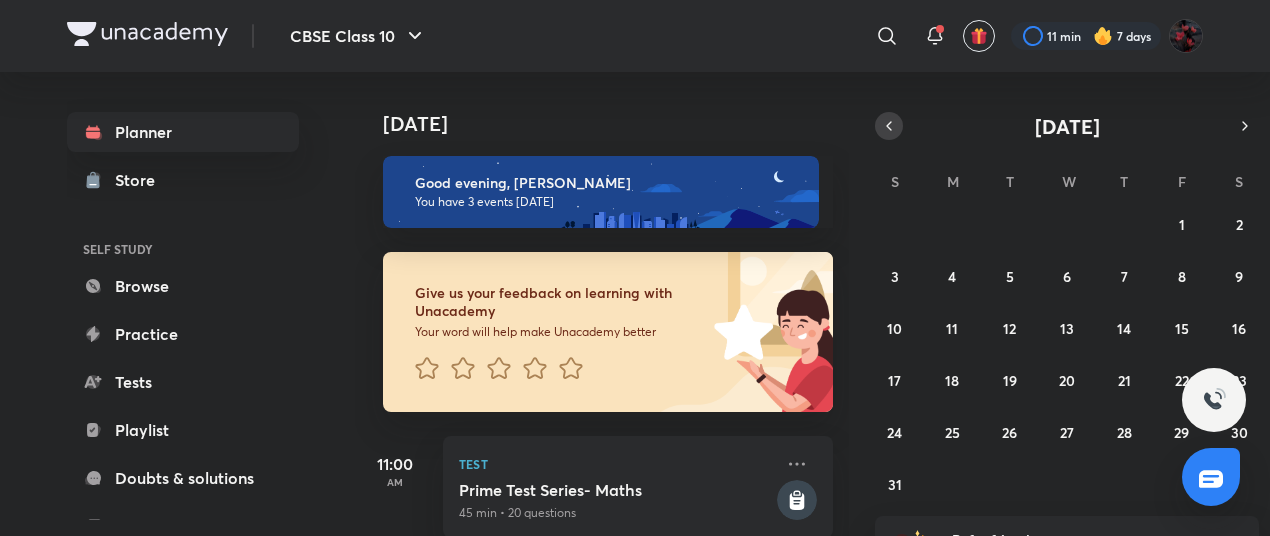 click 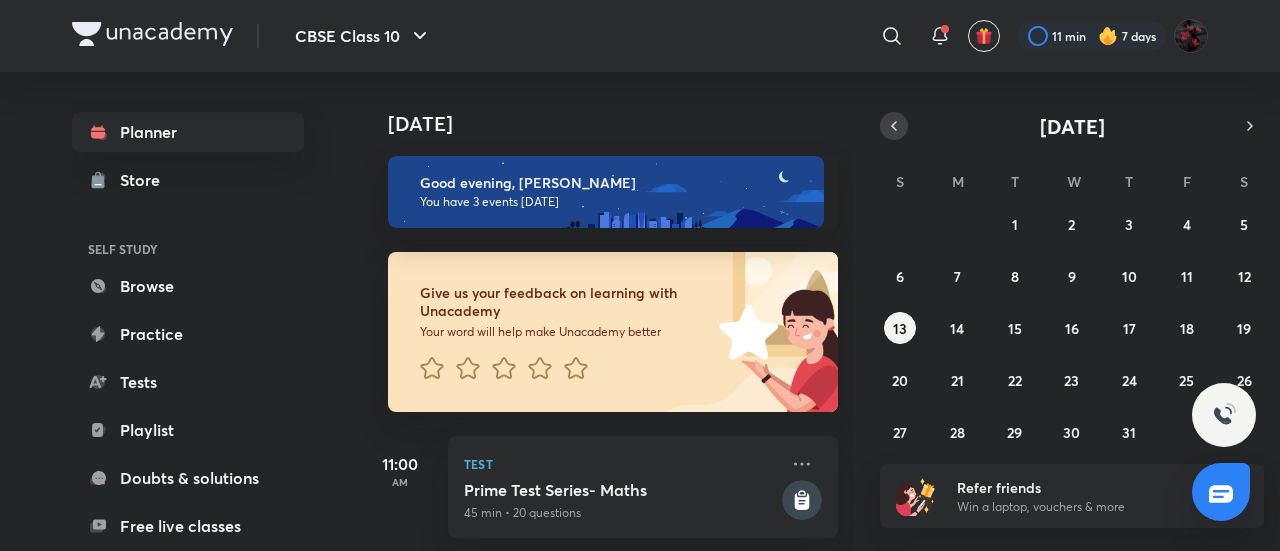 click 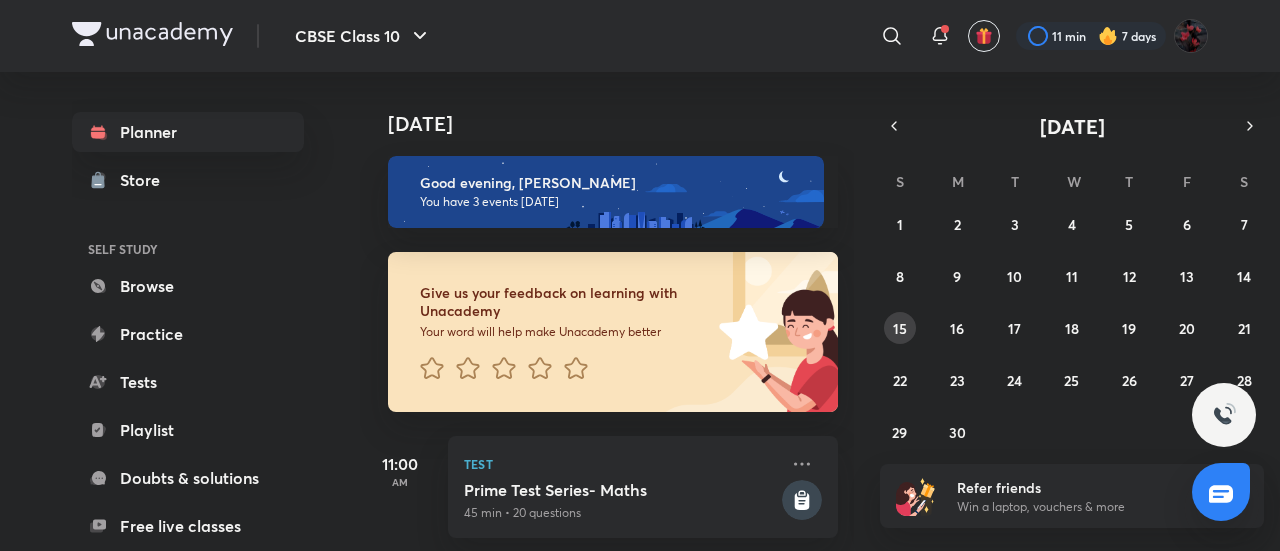 click on "15" at bounding box center (900, 328) 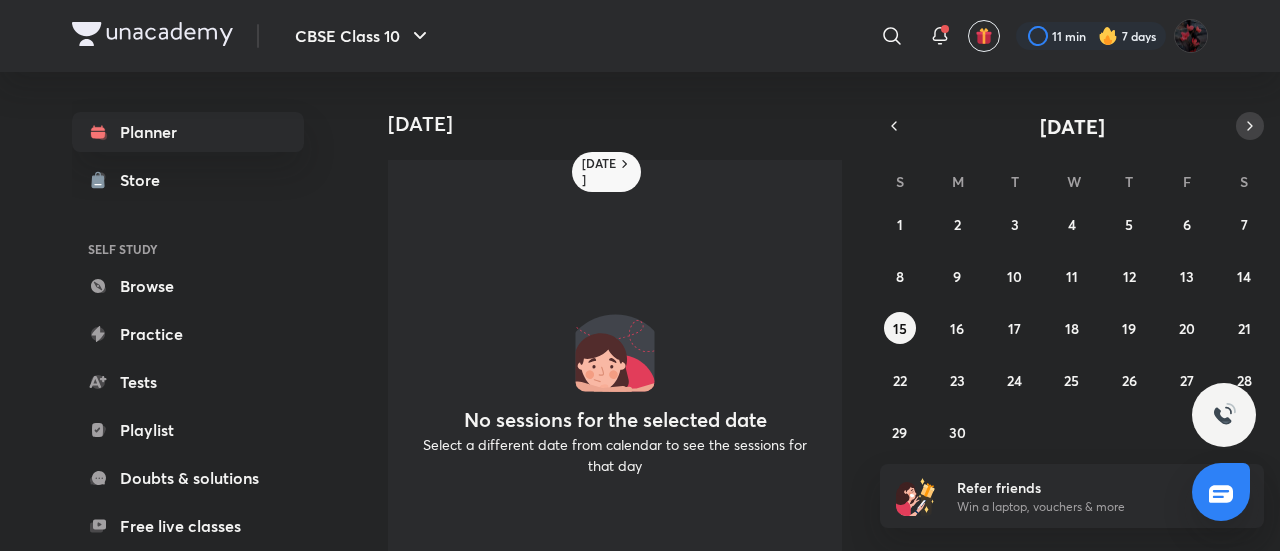 click at bounding box center [1250, 126] 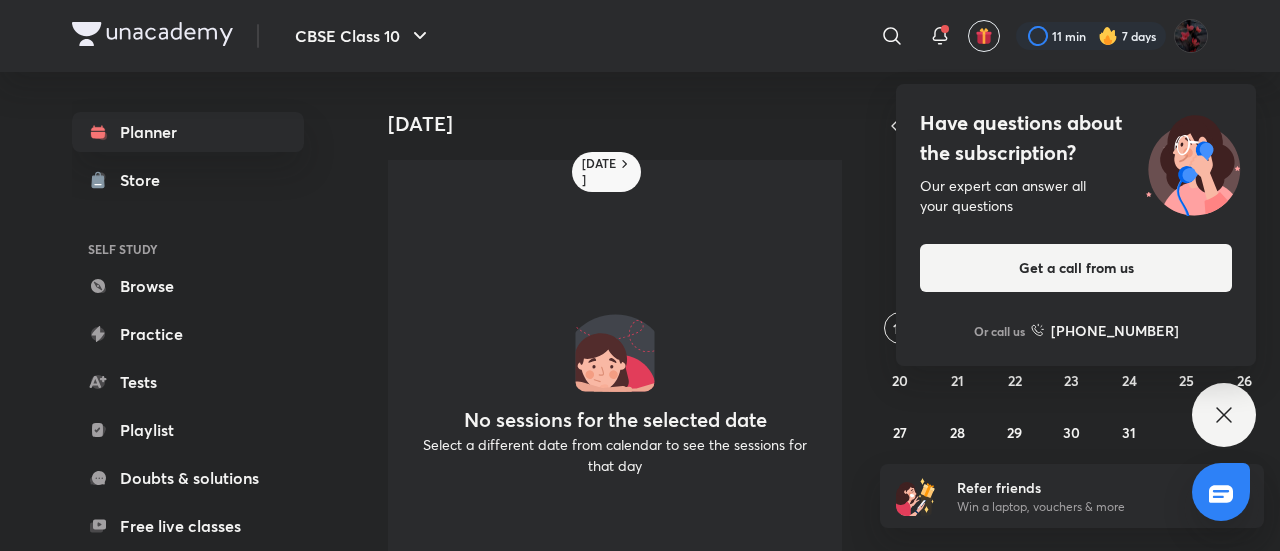 click on "Have questions about the subscription? Our expert can answer all your questions Get a call from us Or call us [PHONE_NUMBER]" at bounding box center (1224, 415) 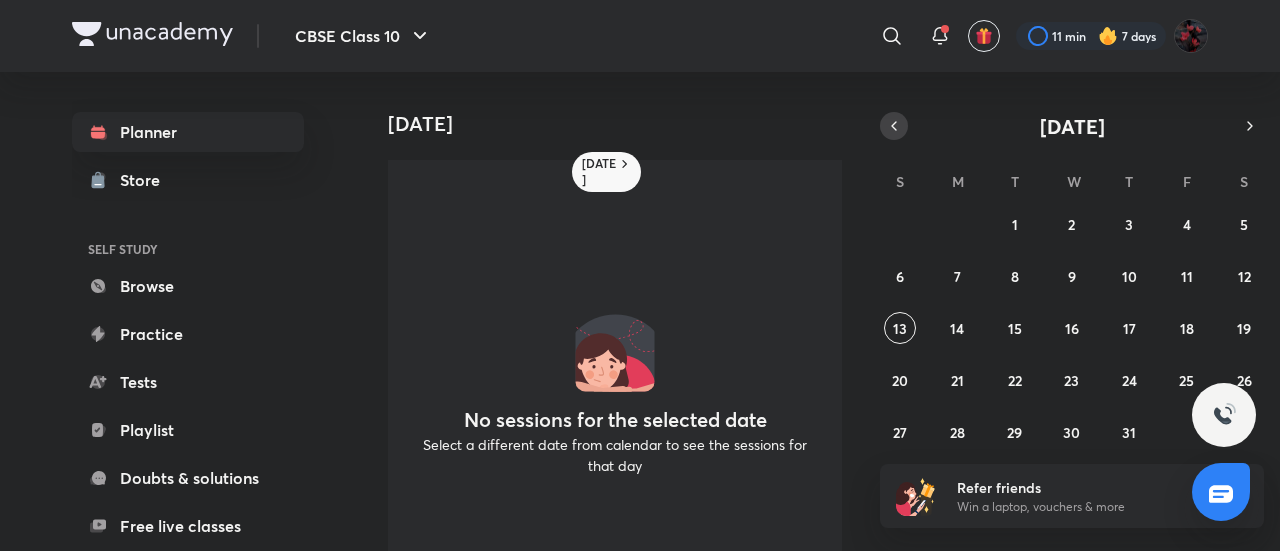 click 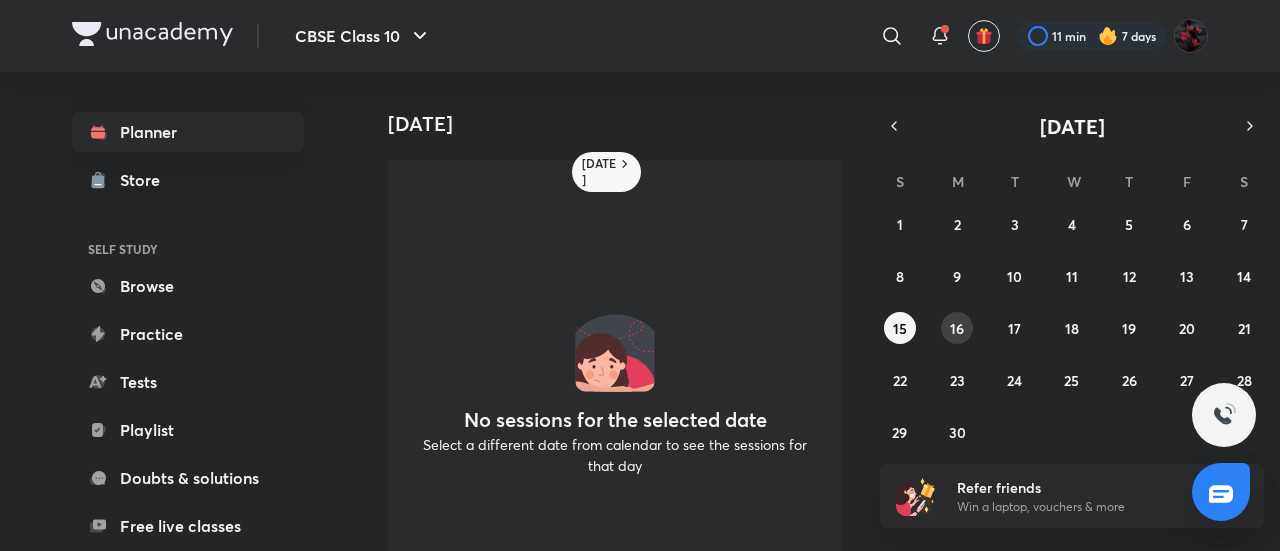 click on "16" at bounding box center (957, 328) 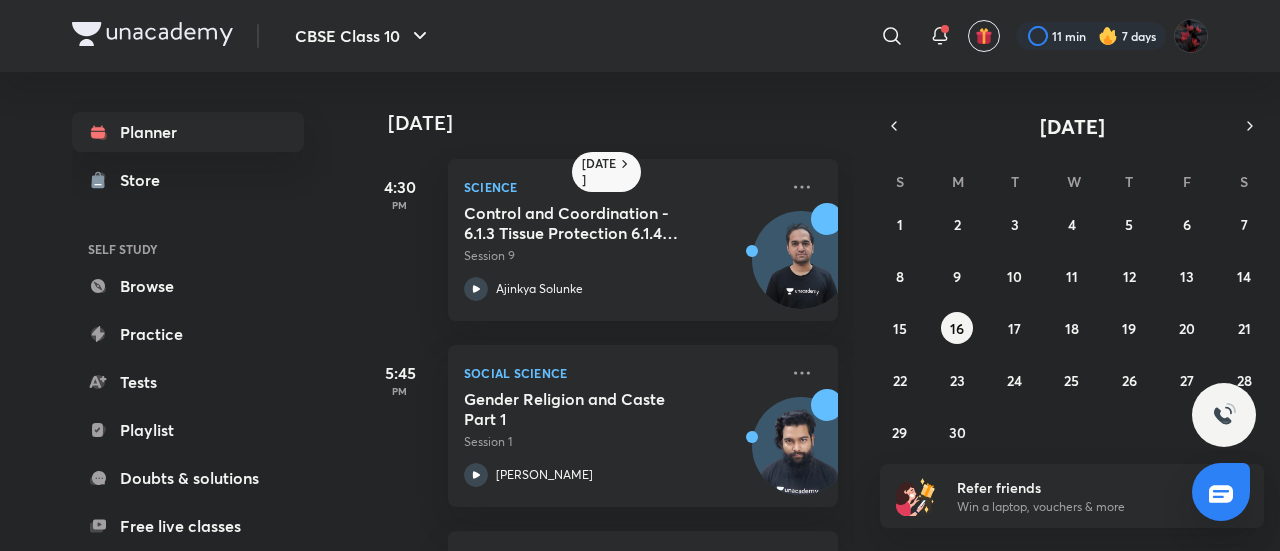 scroll, scrollTop: 0, scrollLeft: 0, axis: both 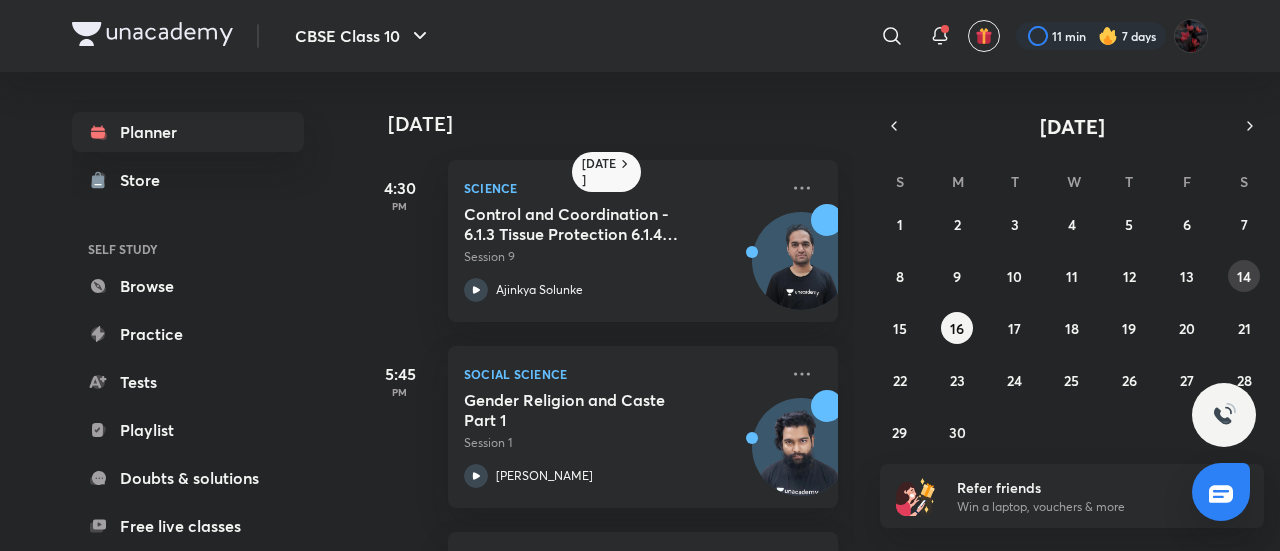 click on "14" at bounding box center (1244, 276) 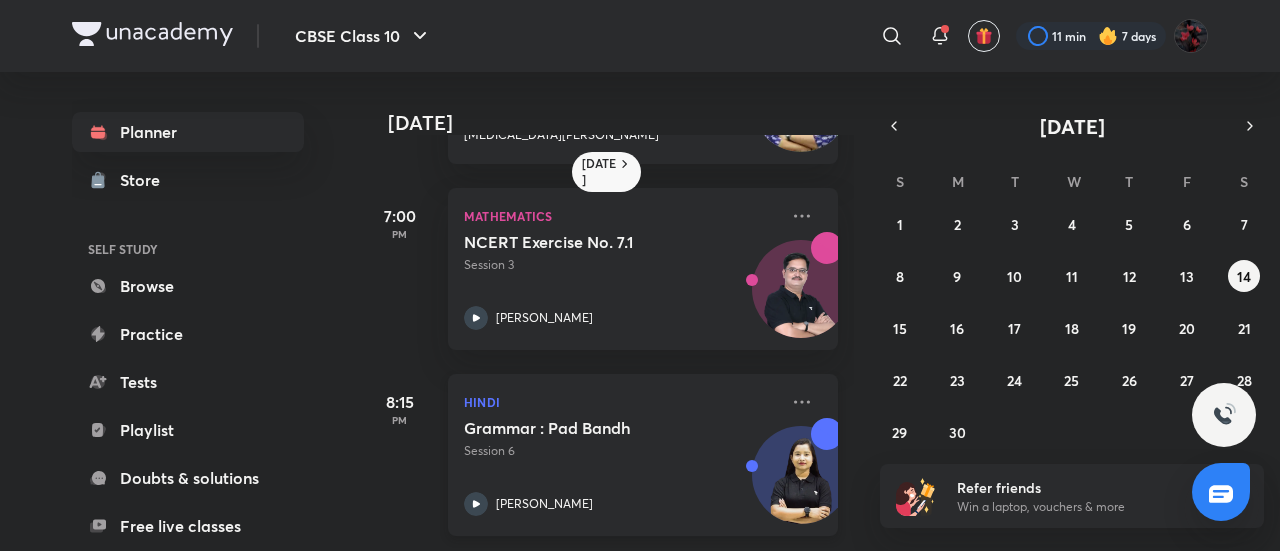 scroll, scrollTop: 174, scrollLeft: 0, axis: vertical 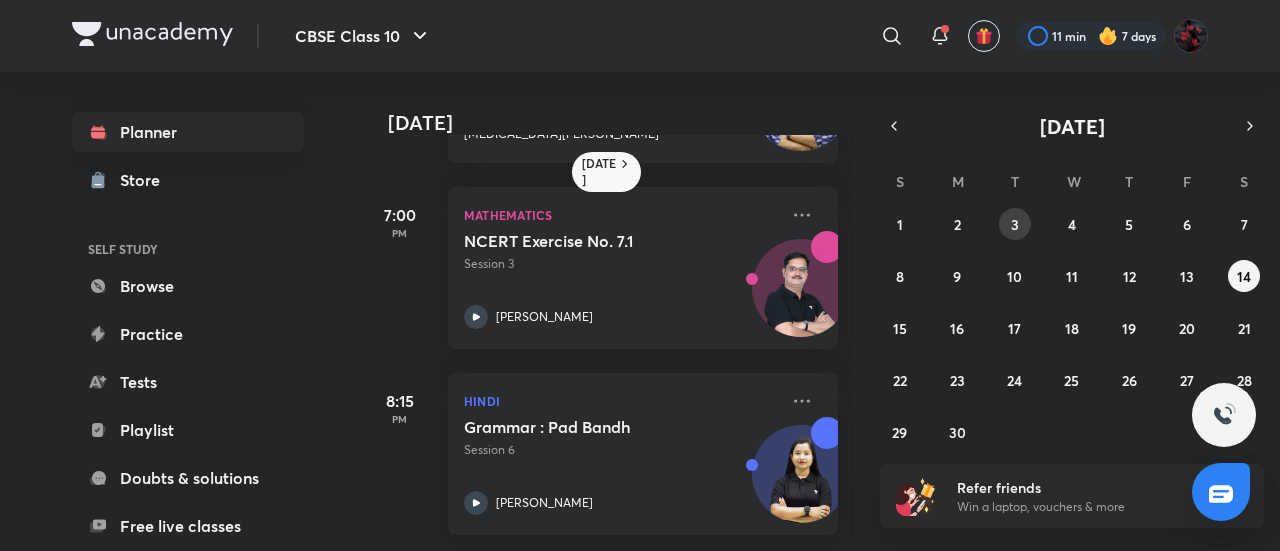 click on "3" at bounding box center [1015, 224] 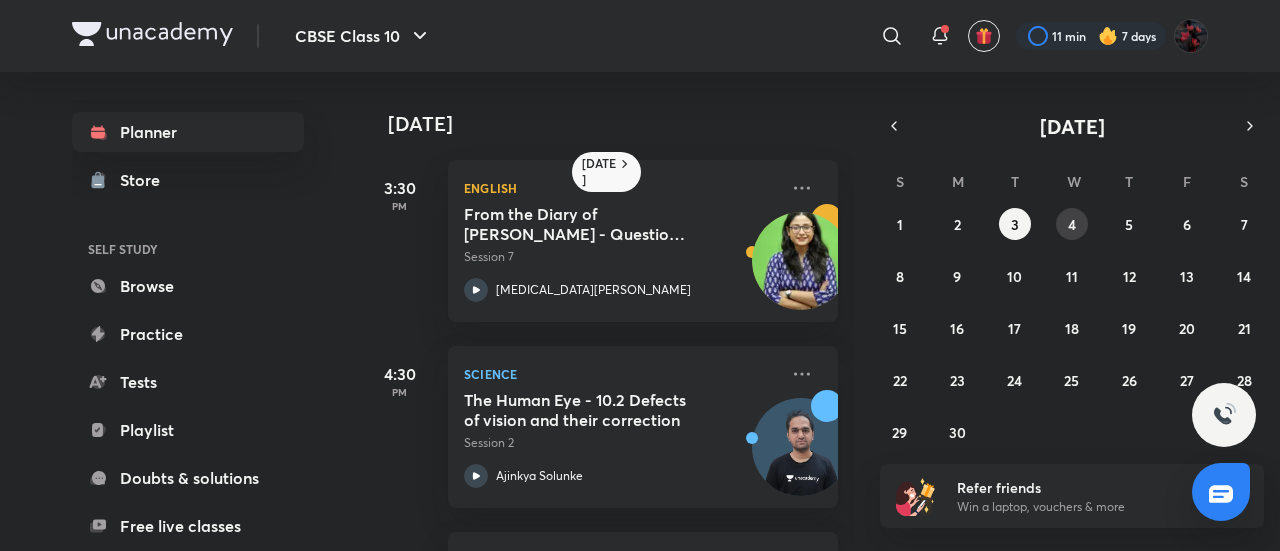 click on "4" at bounding box center (1072, 224) 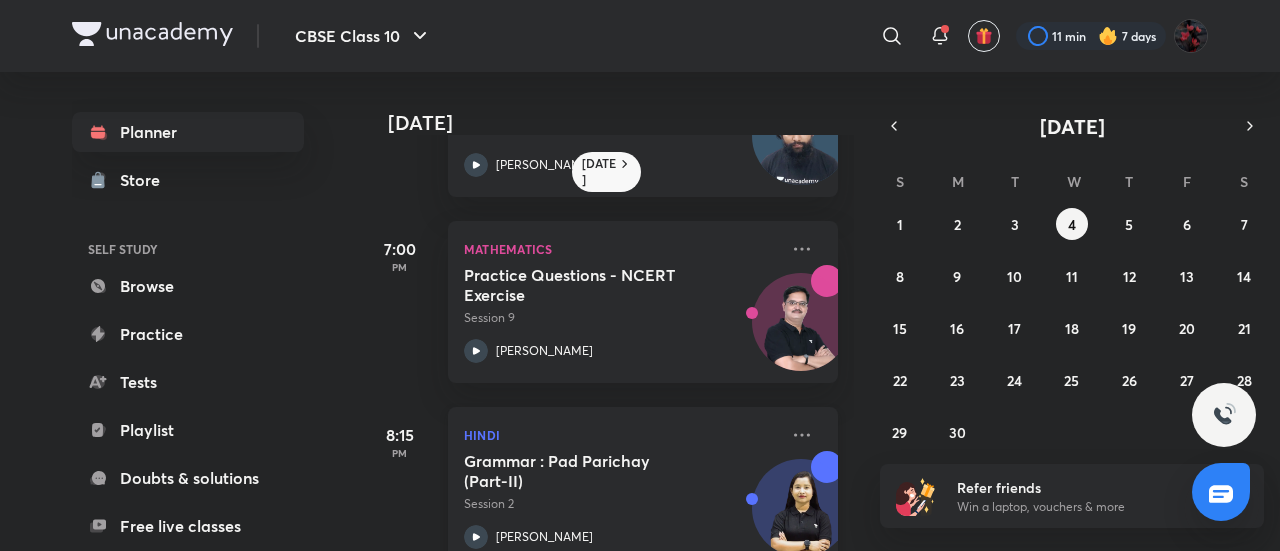 scroll, scrollTop: 174, scrollLeft: 0, axis: vertical 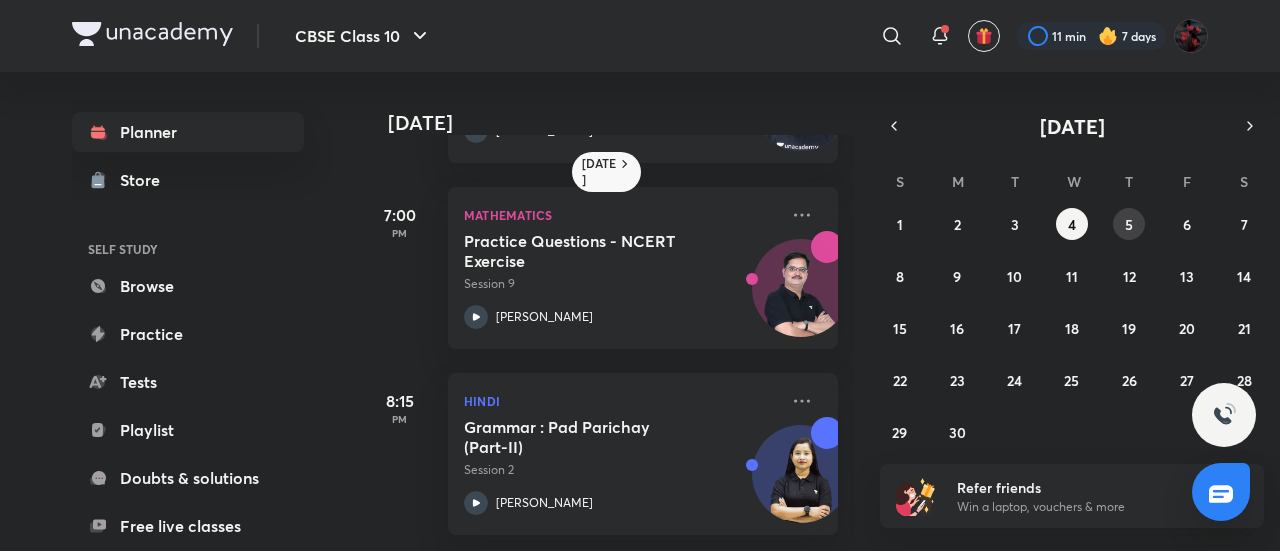 click on "5" at bounding box center (1129, 224) 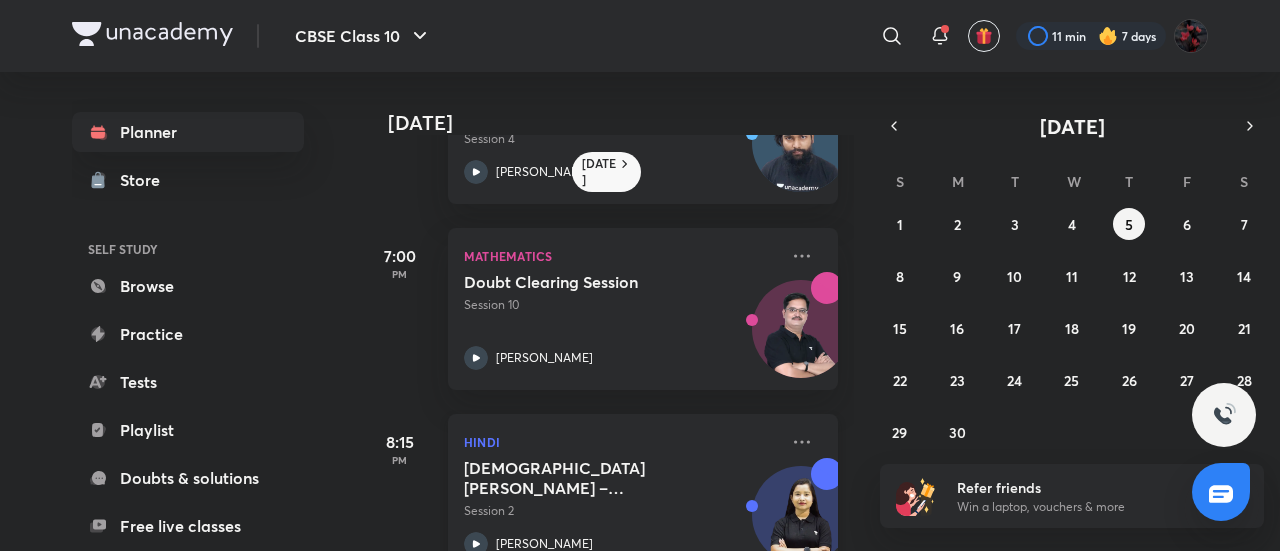 scroll, scrollTop: 360, scrollLeft: 0, axis: vertical 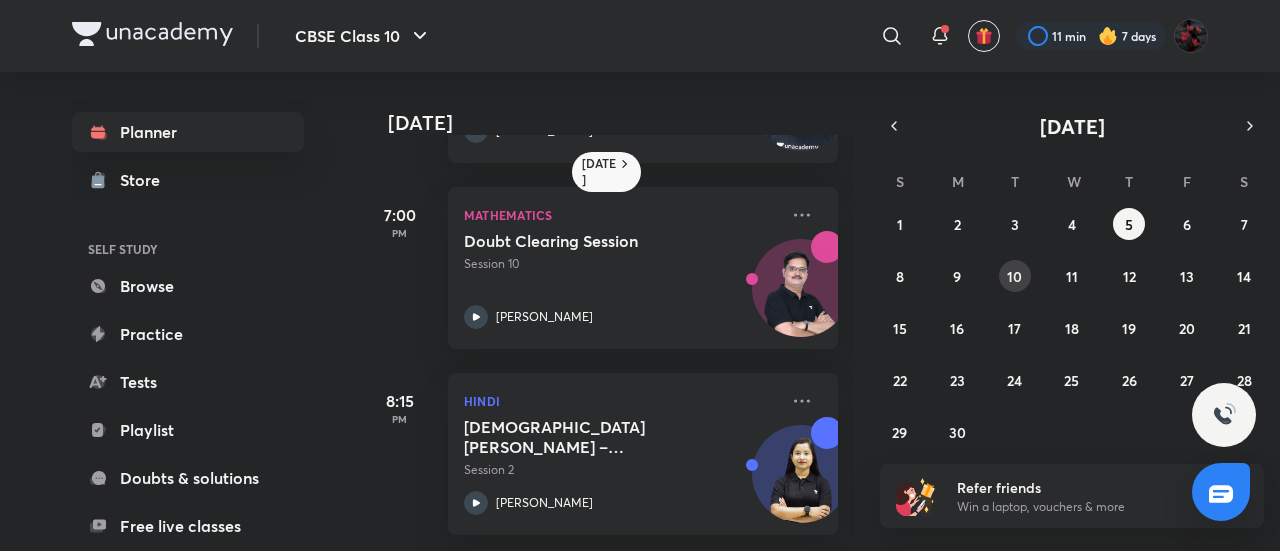 click on "10" at bounding box center (1014, 276) 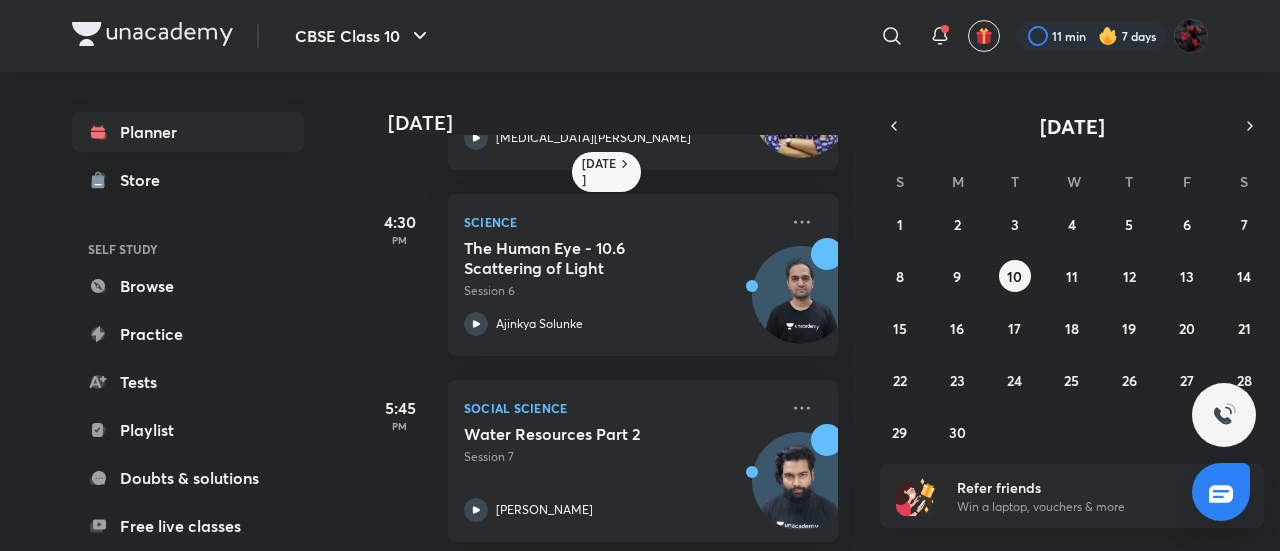 scroll, scrollTop: 0, scrollLeft: 0, axis: both 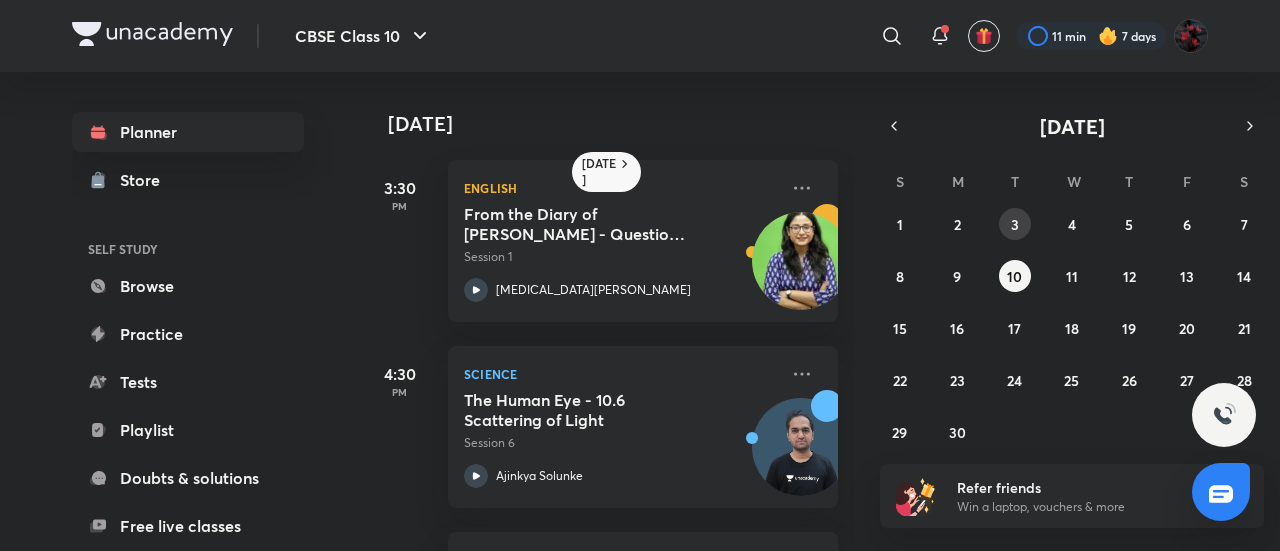 click on "3" at bounding box center [1015, 224] 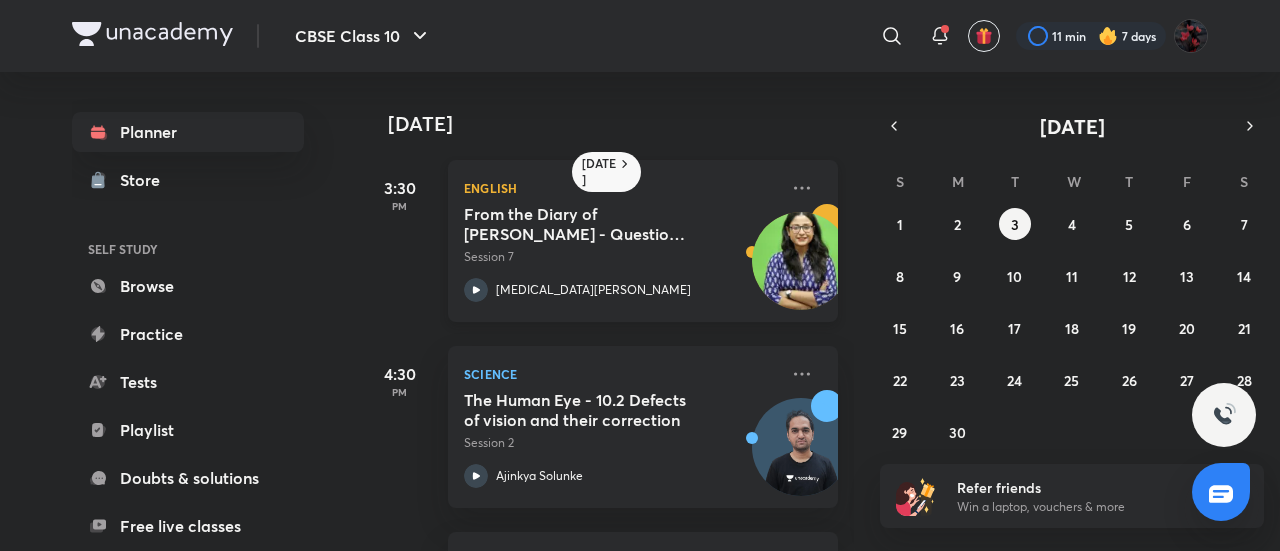 click on "[MEDICAL_DATA][PERSON_NAME]" at bounding box center (621, 290) 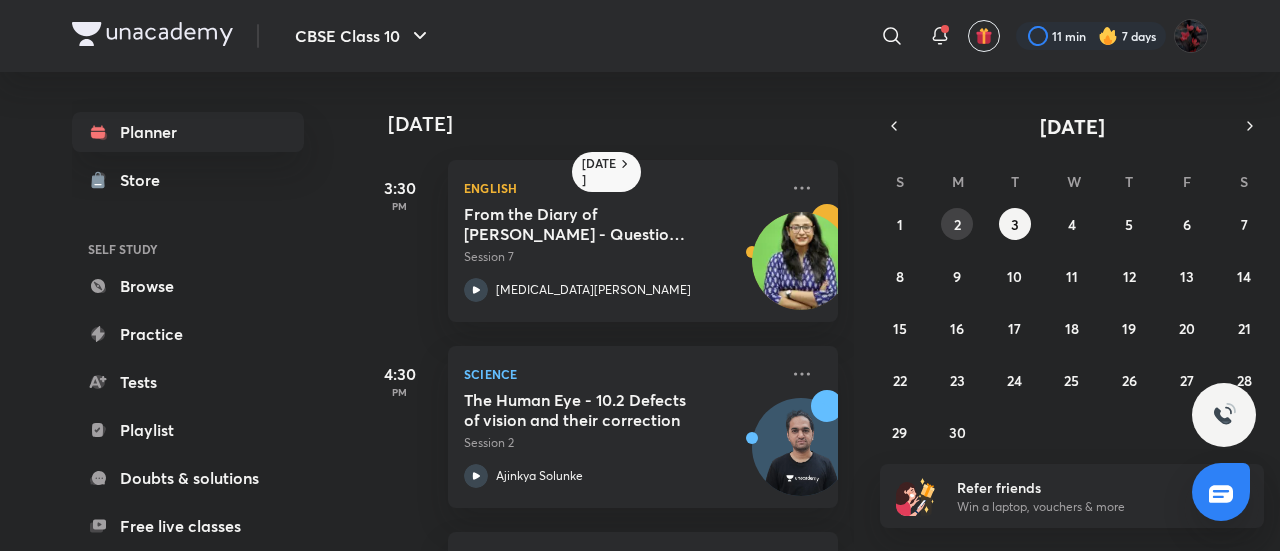 click on "2" at bounding box center [957, 224] 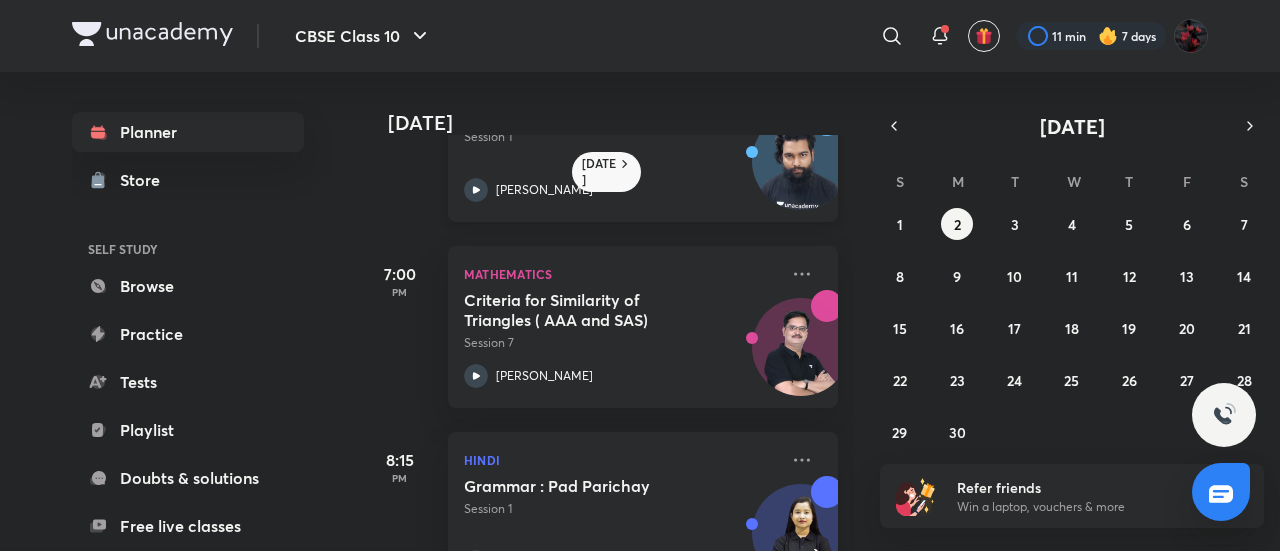 scroll, scrollTop: 360, scrollLeft: 0, axis: vertical 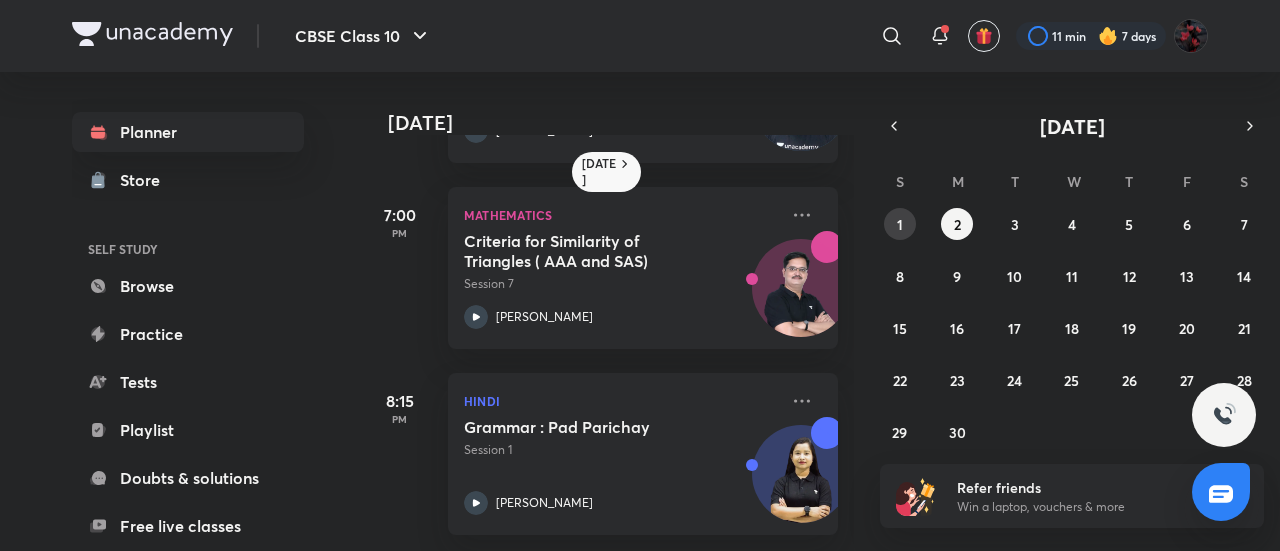click on "1" at bounding box center (900, 224) 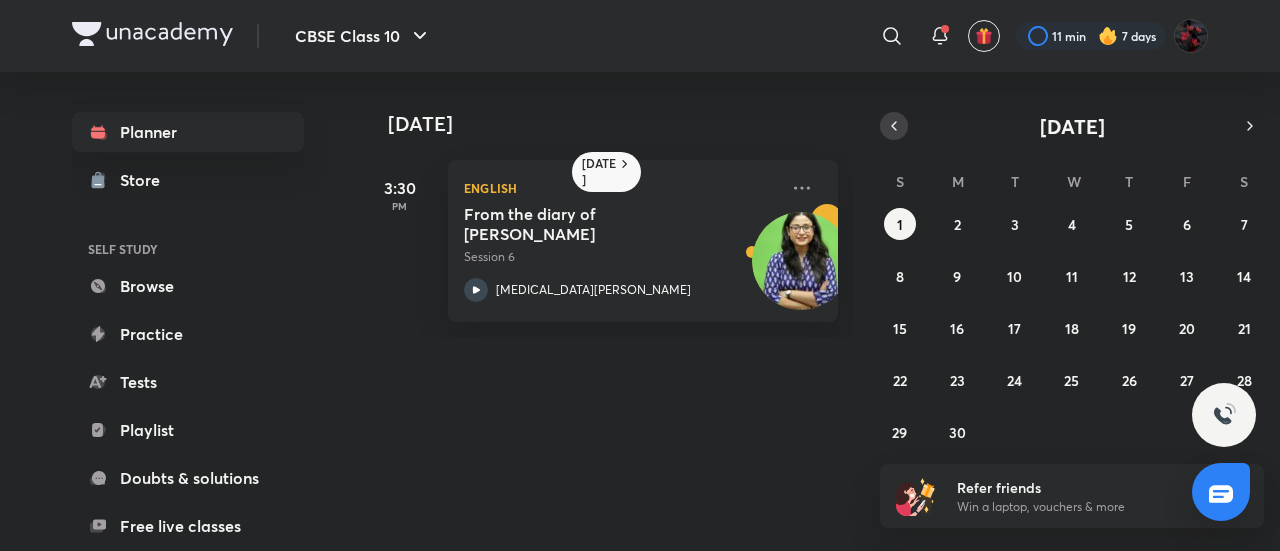 click 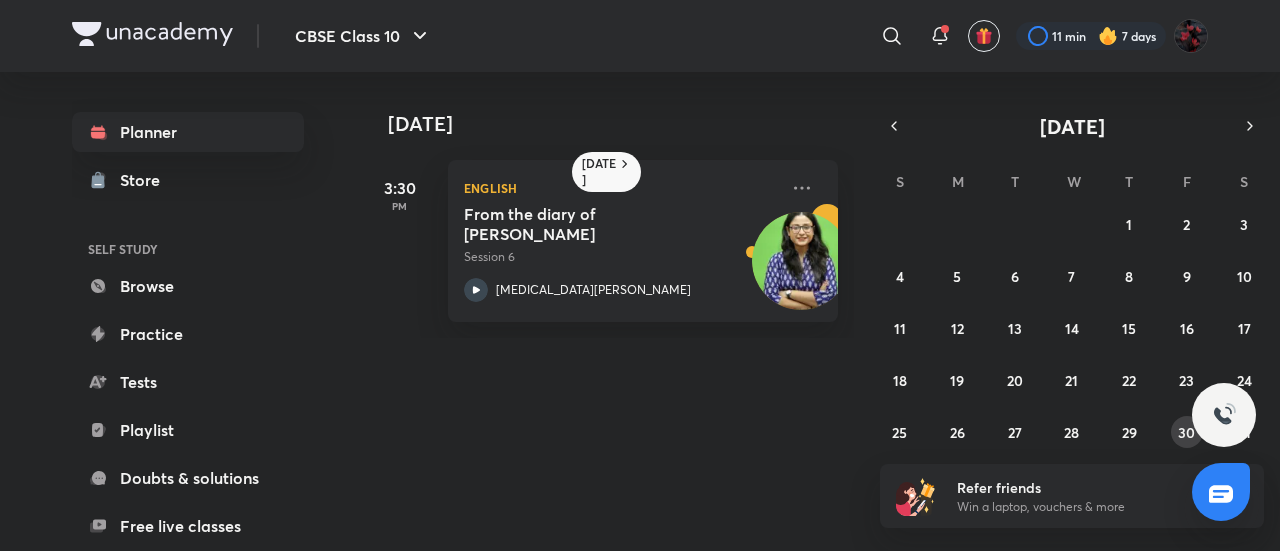 click on "30" at bounding box center (1186, 432) 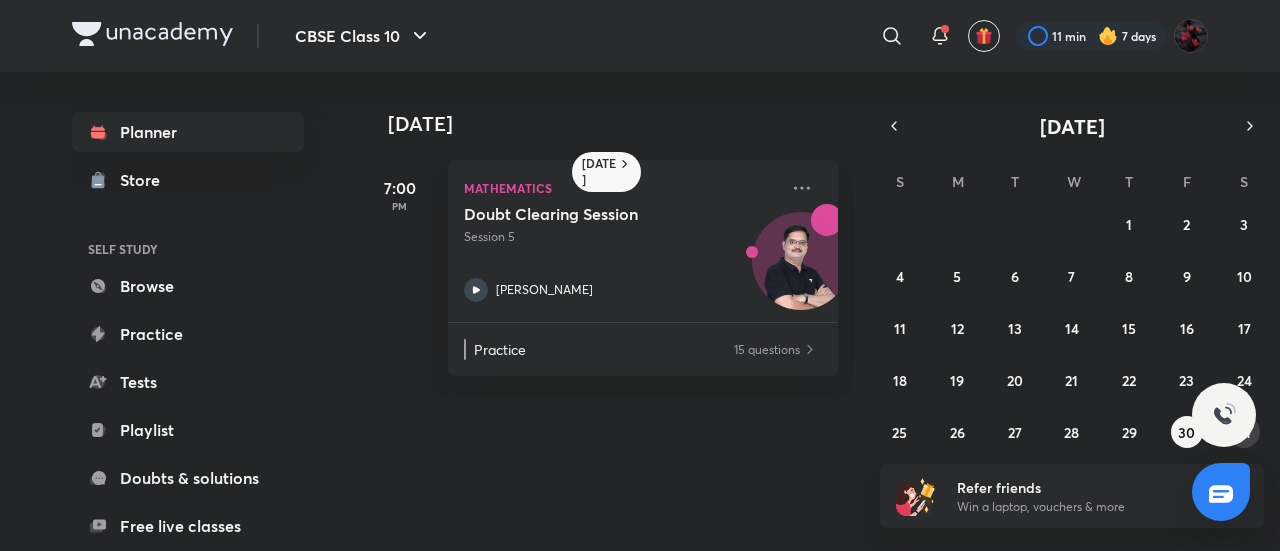 click on "31" at bounding box center (1244, 432) 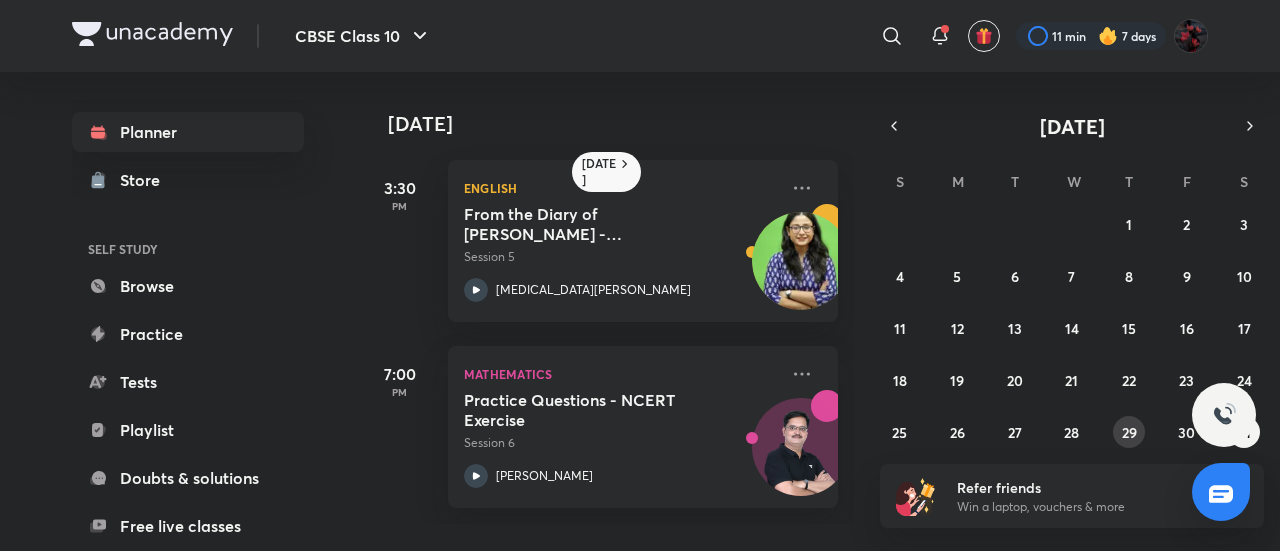 click on "29" at bounding box center [1129, 432] 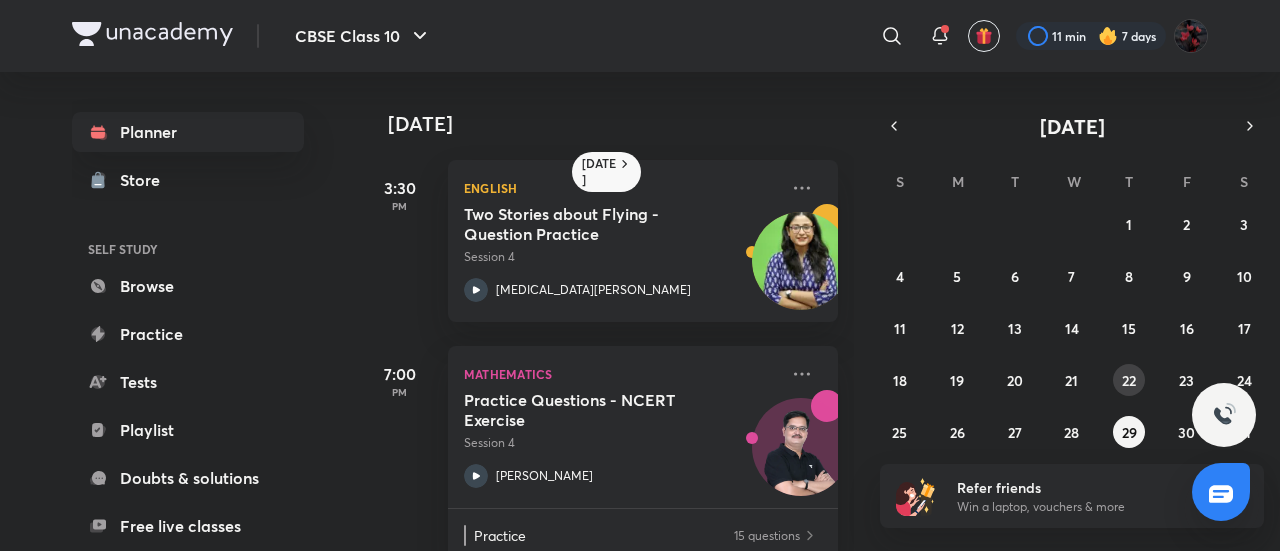 click on "22" at bounding box center [1129, 380] 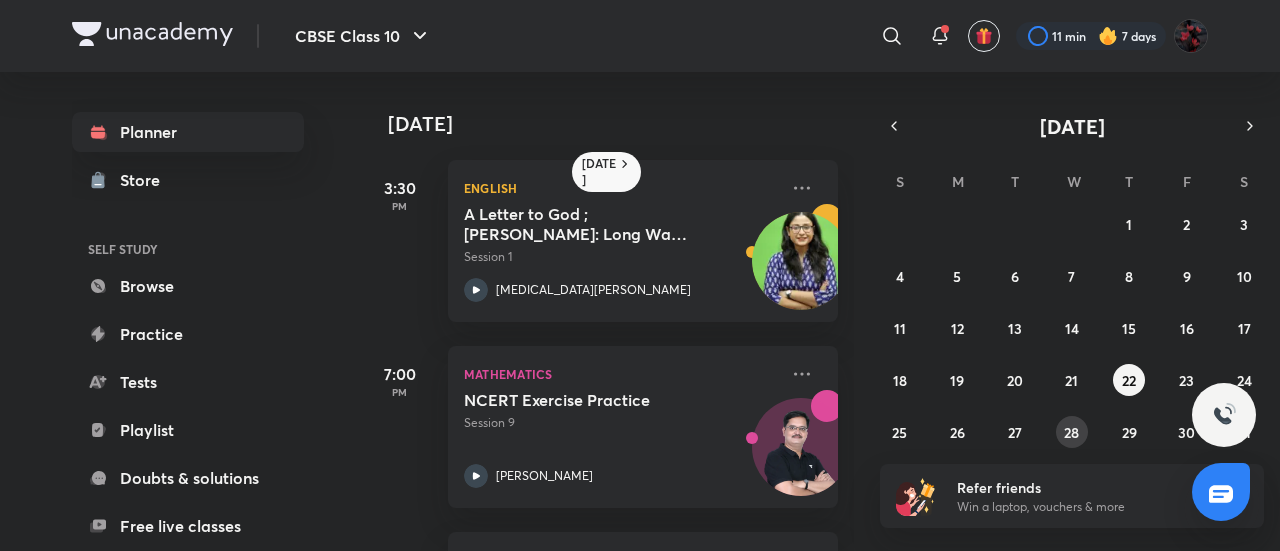 click on "28" at bounding box center [1071, 432] 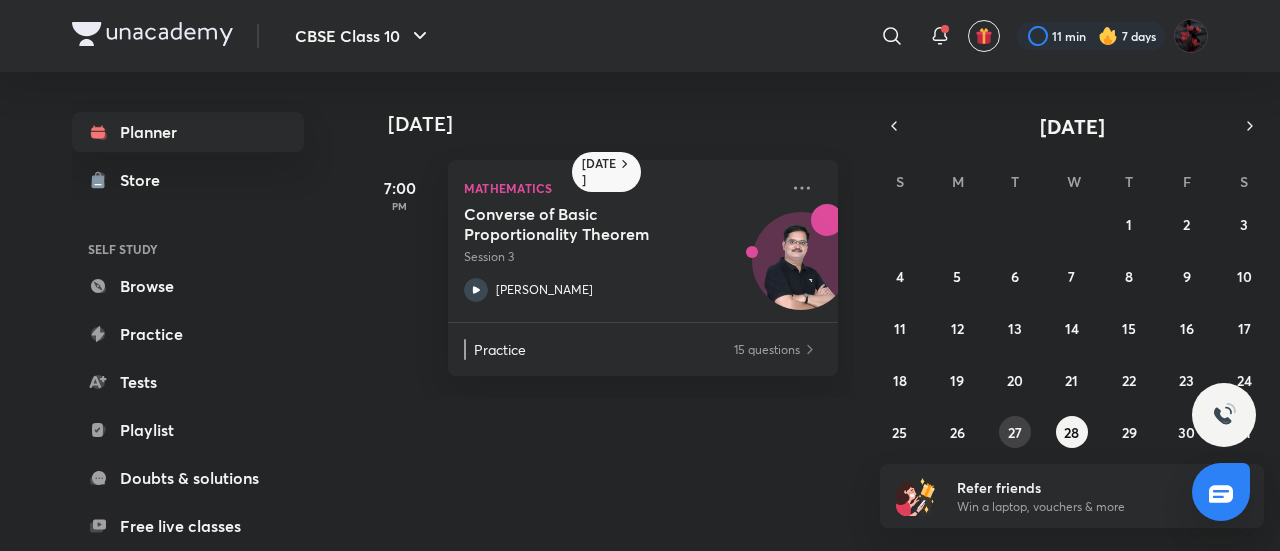 click on "27" at bounding box center [1015, 432] 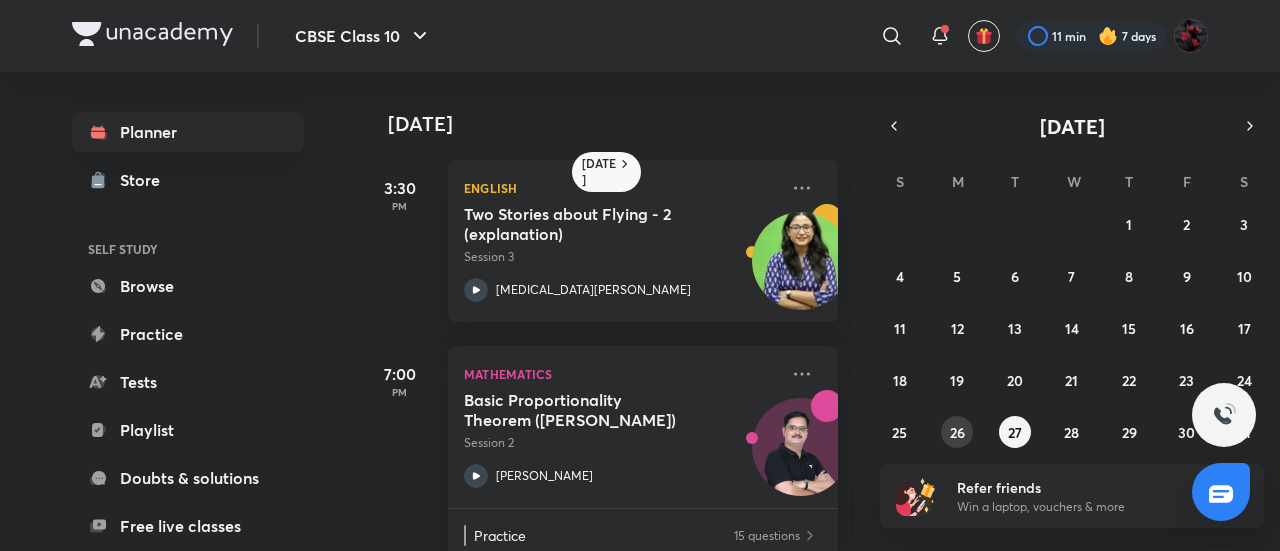 click on "26" at bounding box center [957, 432] 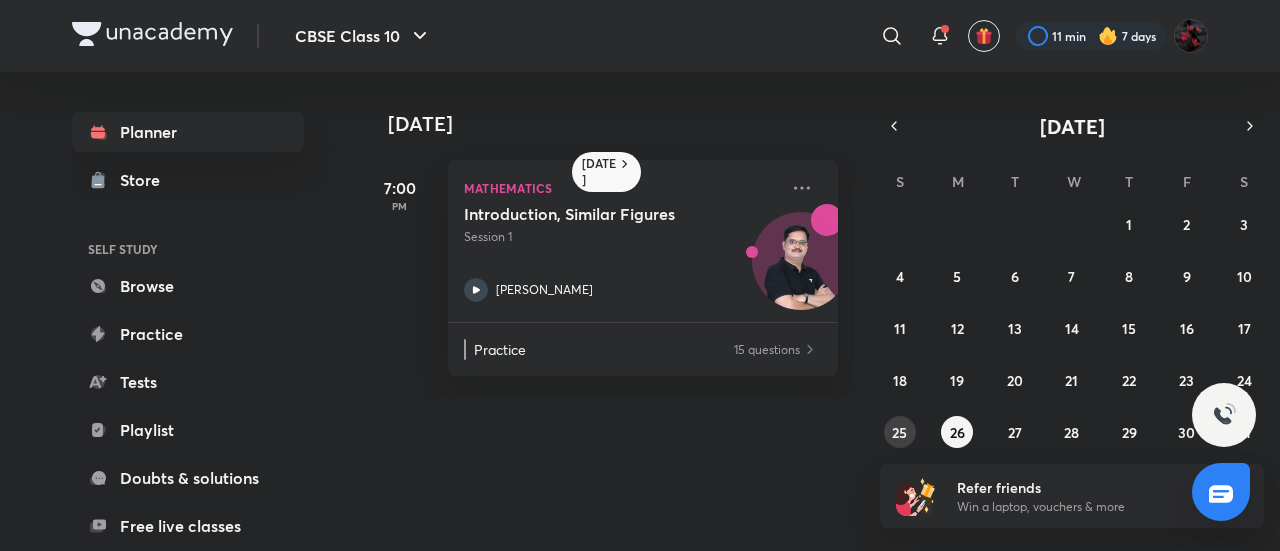 click on "25" at bounding box center (899, 432) 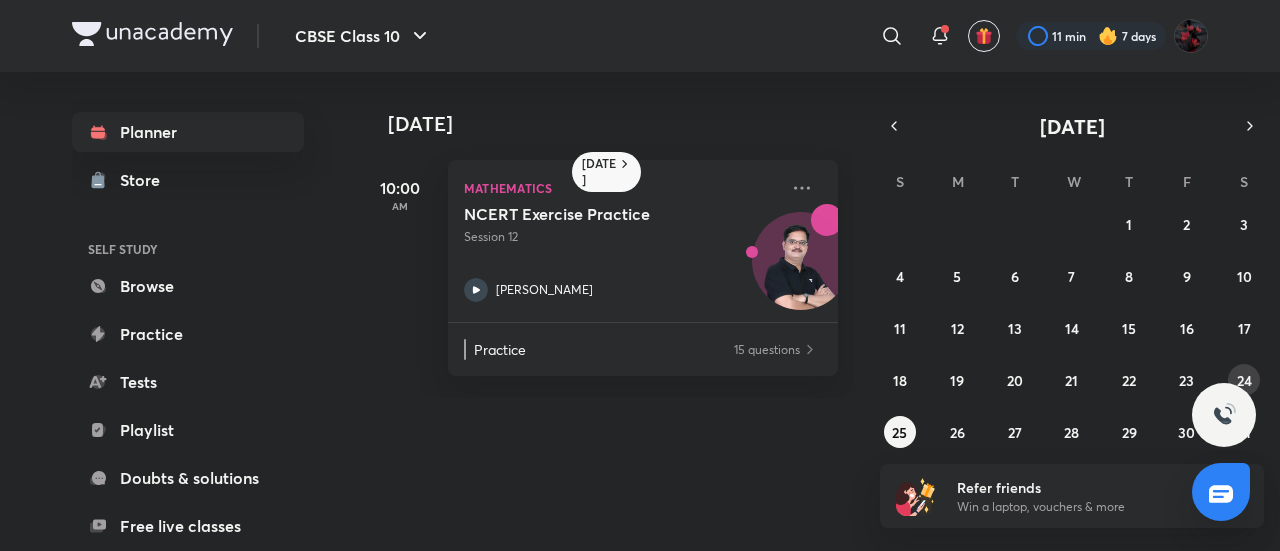 click on "24" at bounding box center [1244, 380] 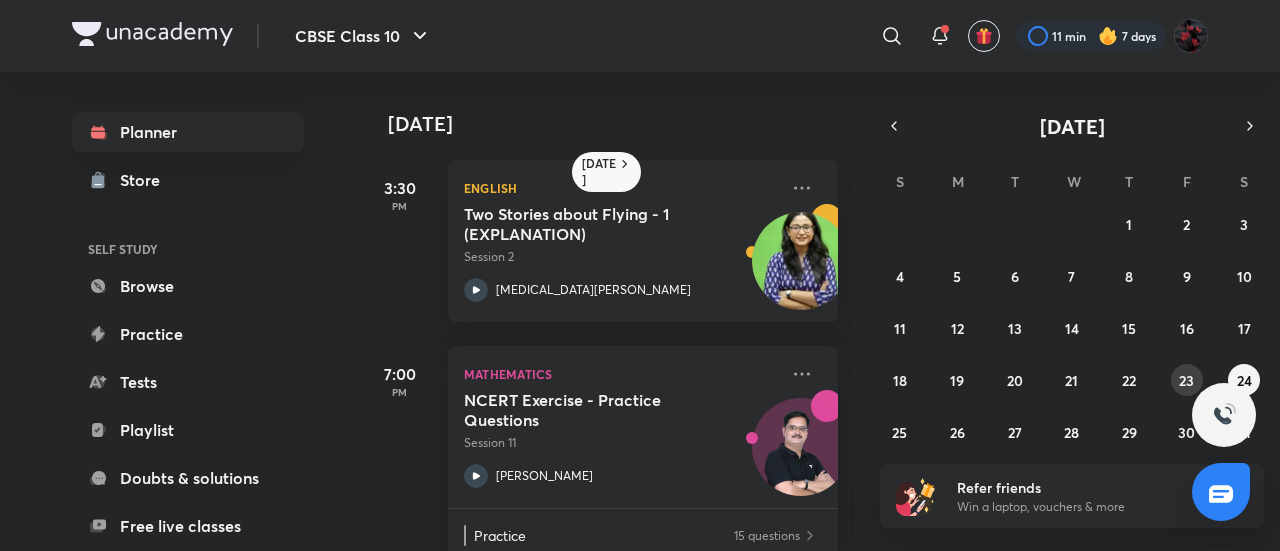 click on "23" at bounding box center [1186, 380] 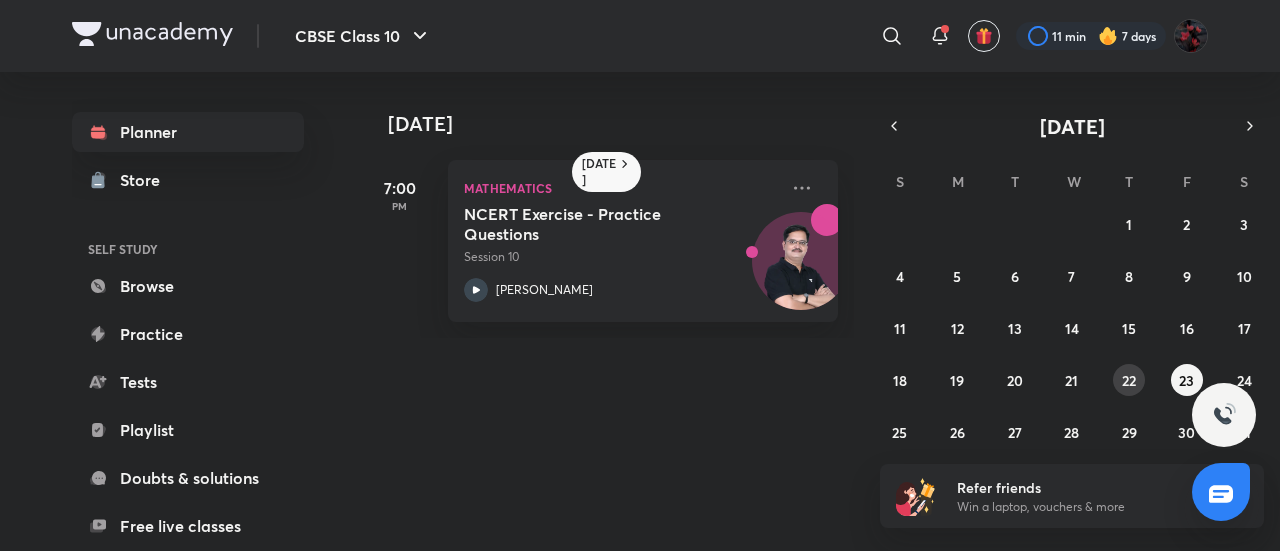 click on "22" at bounding box center [1129, 380] 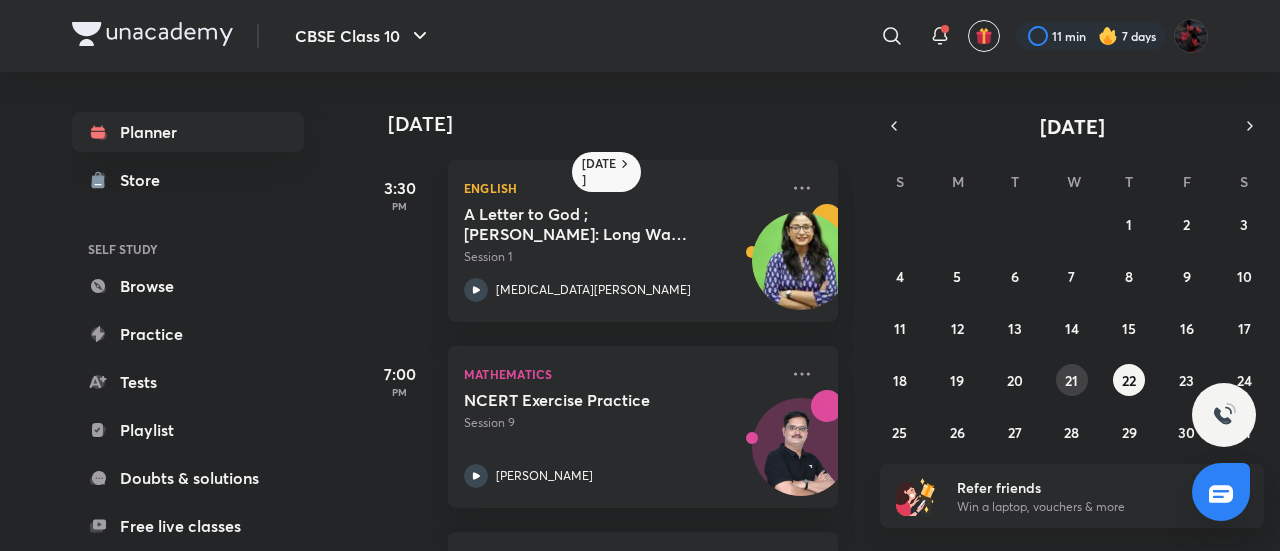 click on "21" at bounding box center [1072, 380] 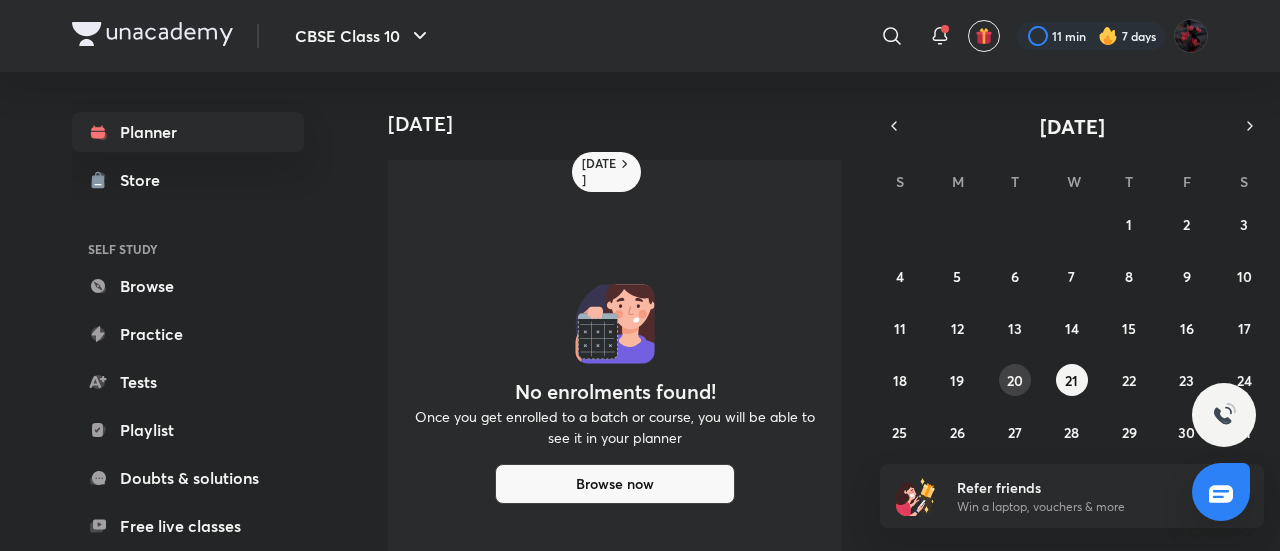 click on "20" at bounding box center [1015, 380] 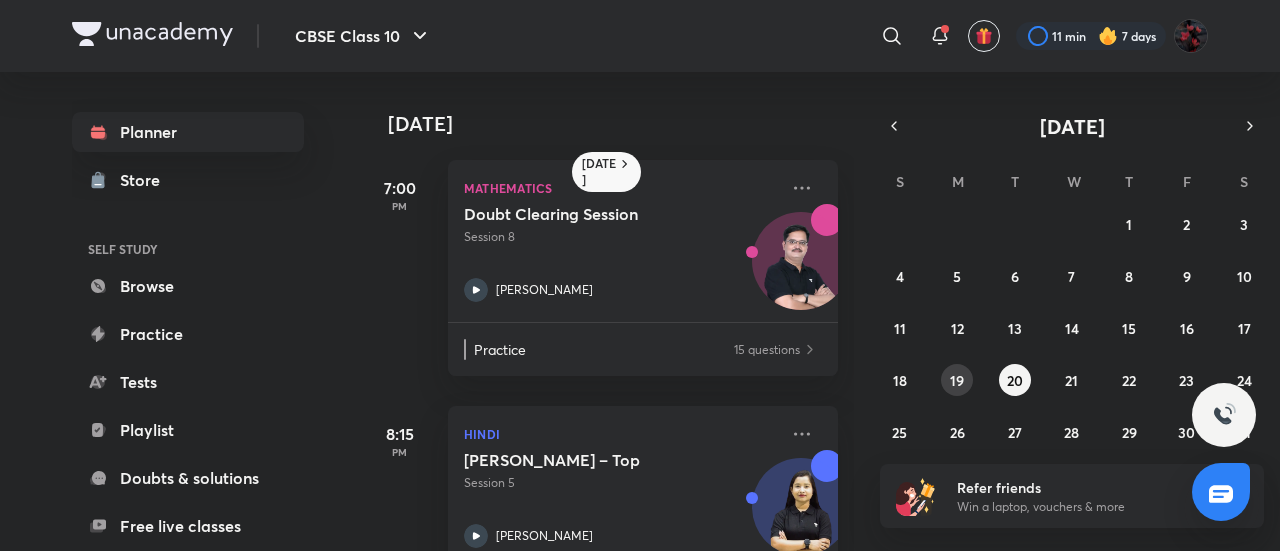 click on "19" at bounding box center (957, 380) 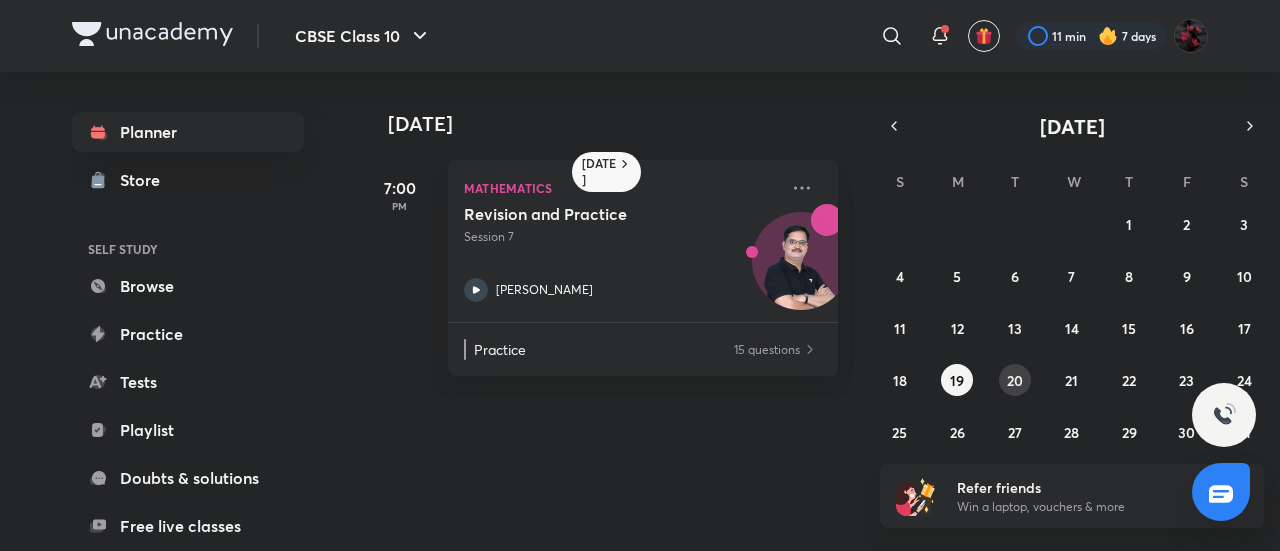 click on "20" at bounding box center (1015, 380) 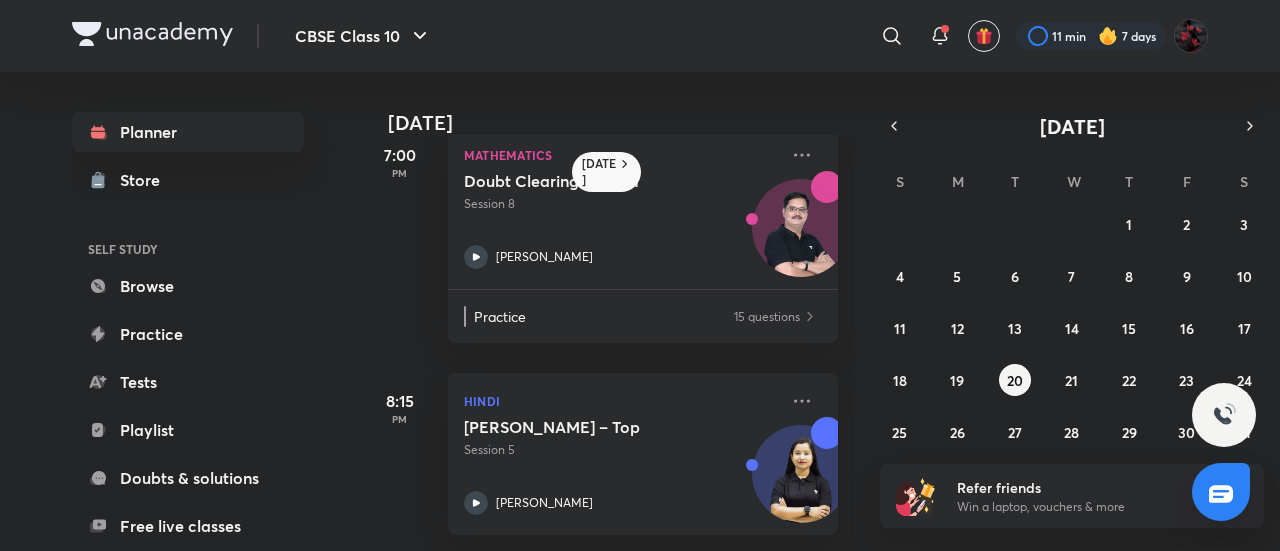 scroll, scrollTop: 48, scrollLeft: 0, axis: vertical 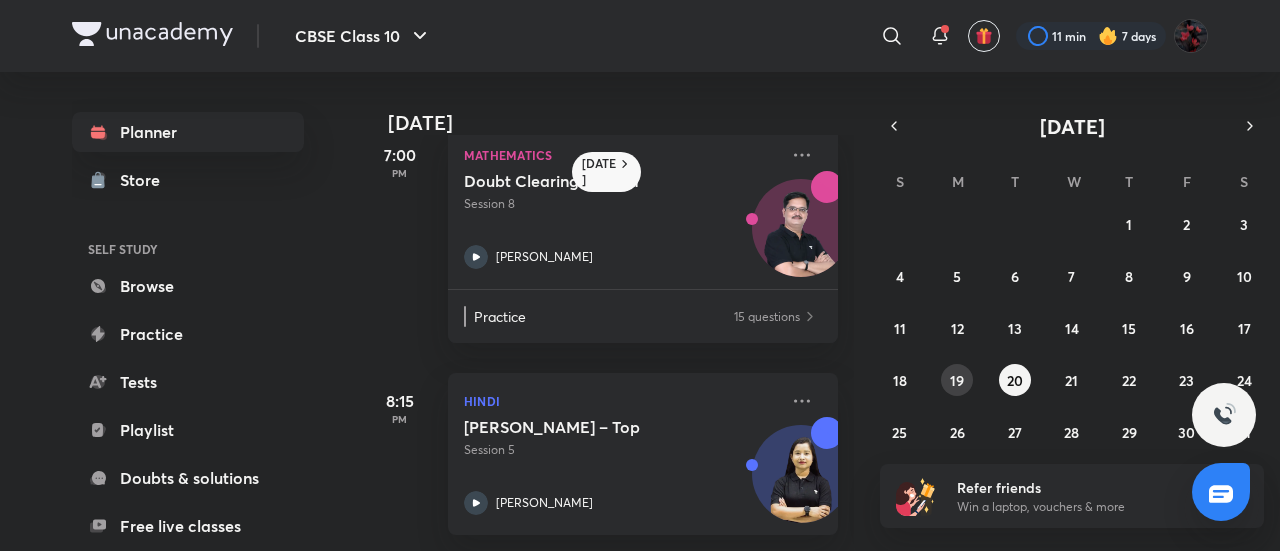 click on "19" at bounding box center (957, 380) 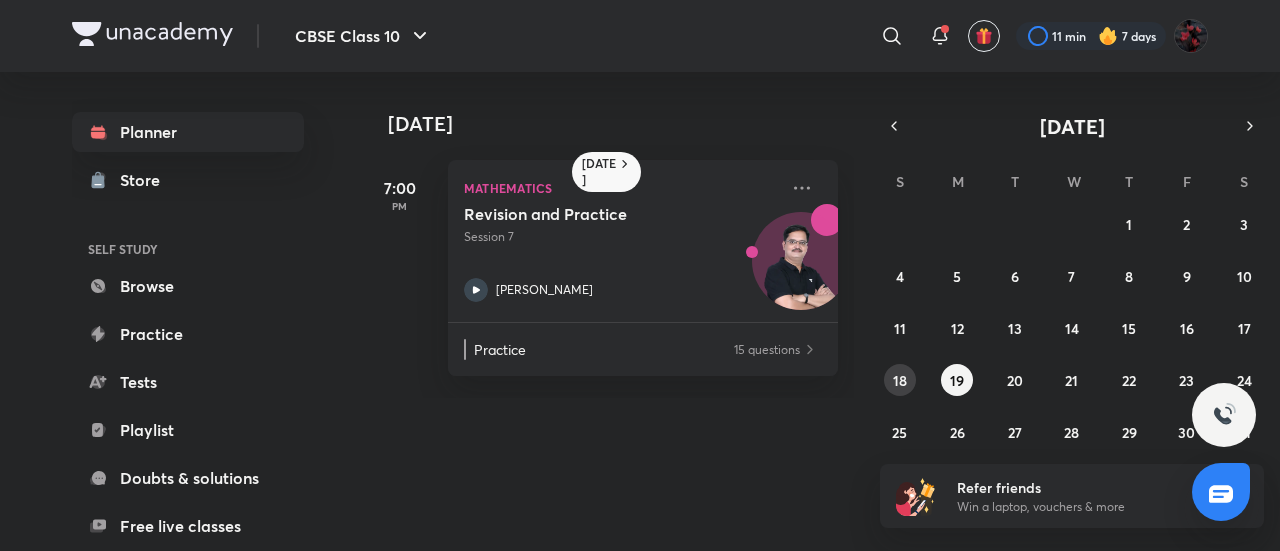 click on "18" at bounding box center [900, 380] 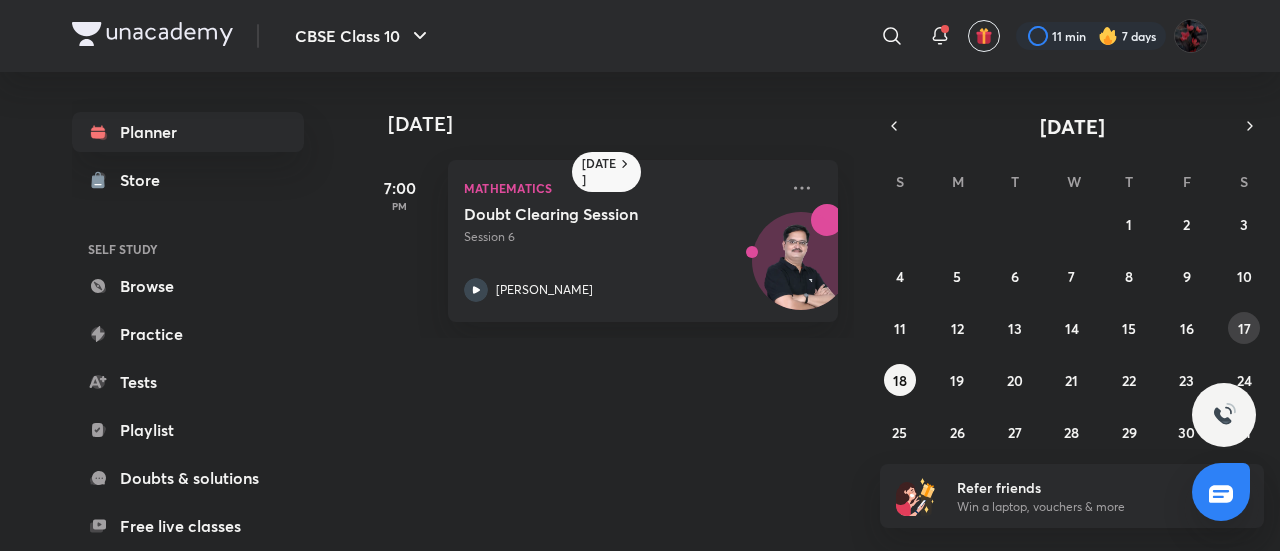 click on "17" at bounding box center [1244, 328] 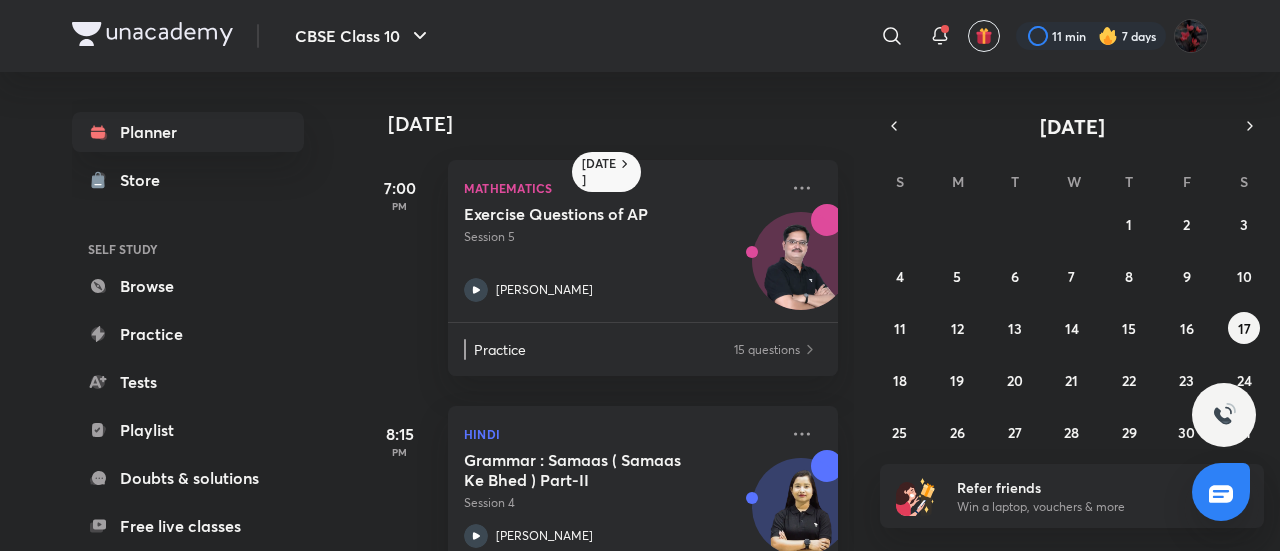 scroll, scrollTop: 48, scrollLeft: 0, axis: vertical 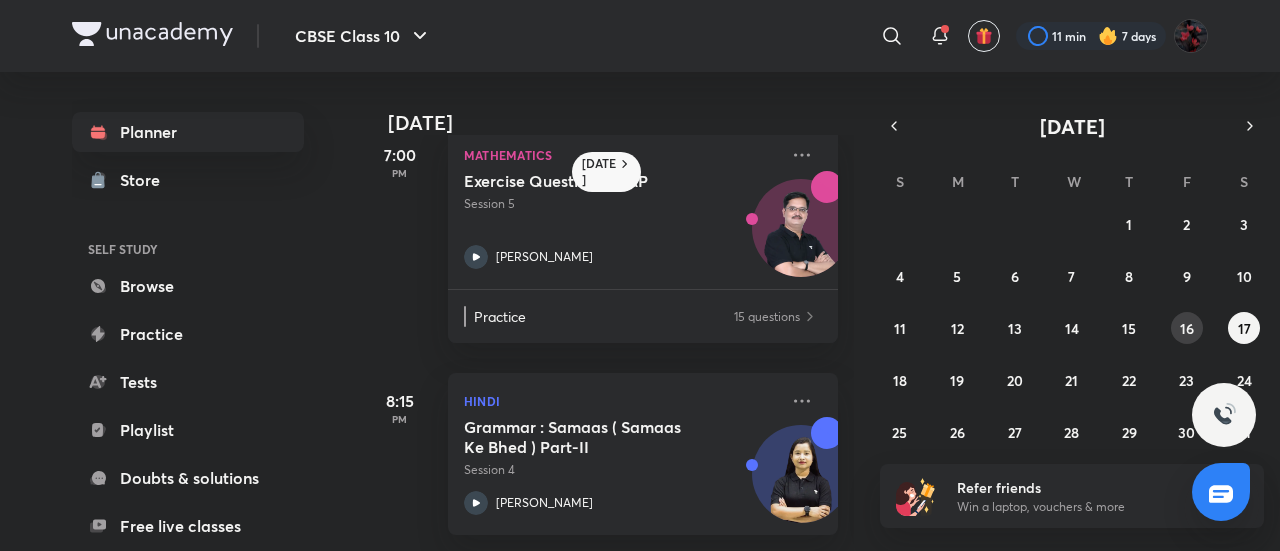 click on "16" at bounding box center [1187, 328] 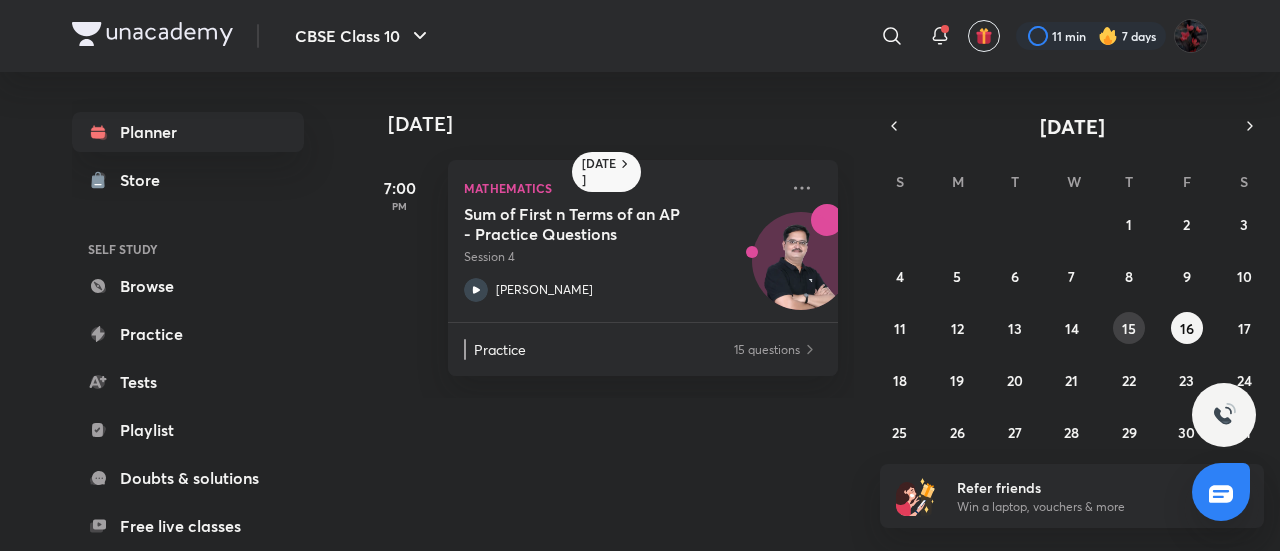 click on "15" at bounding box center (1129, 328) 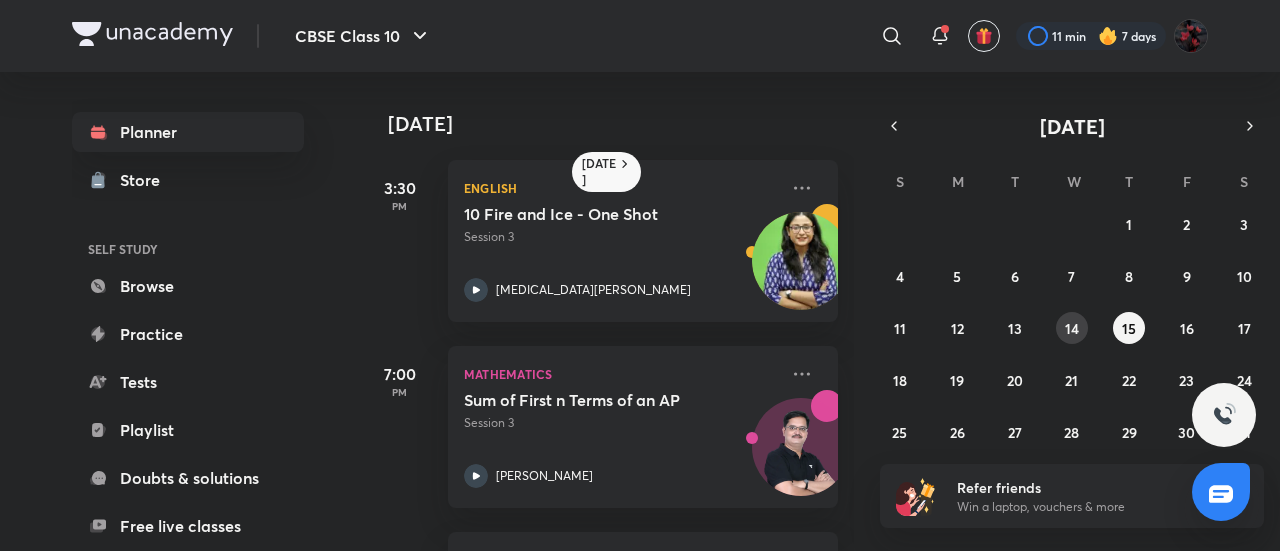 click on "14" at bounding box center [1072, 328] 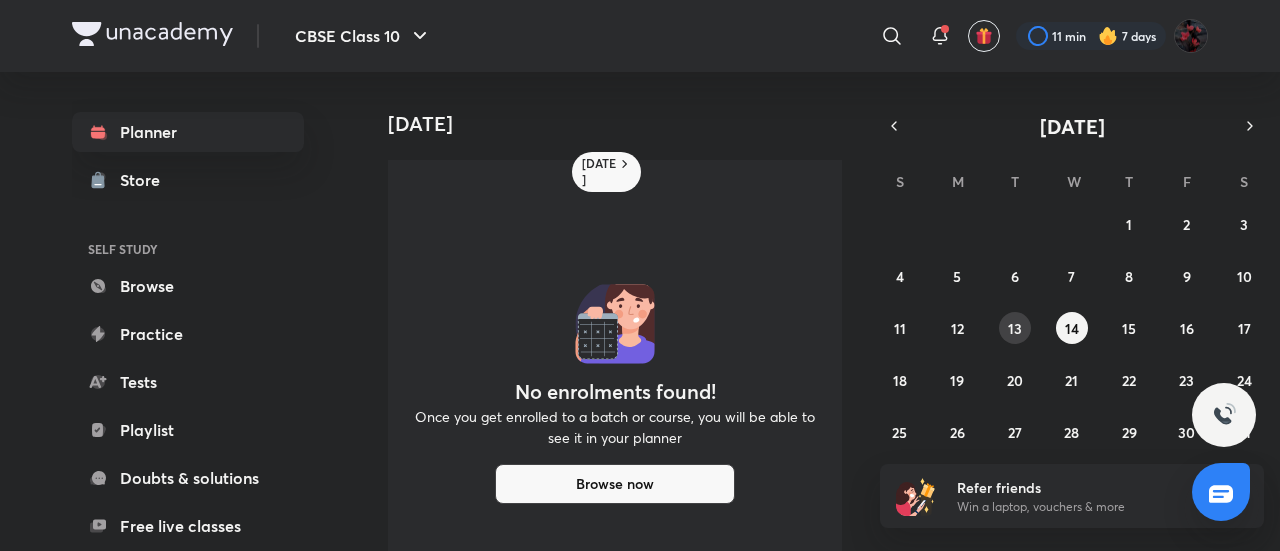 click on "13" at bounding box center (1015, 328) 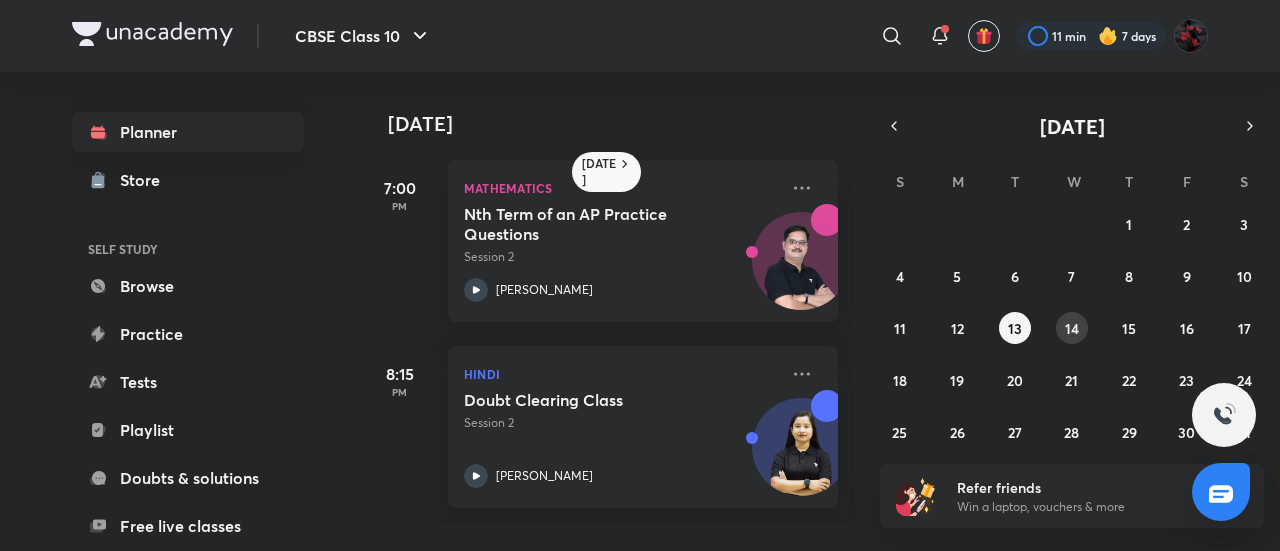 click on "14" at bounding box center (1072, 328) 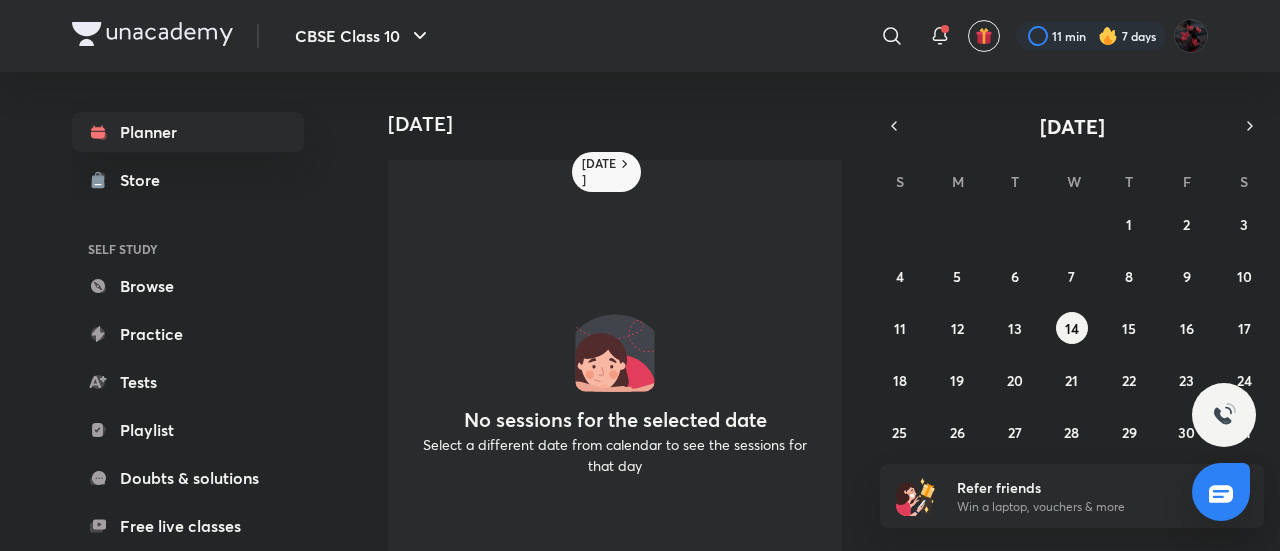 click on "27 28 29 30 1 2 3 4 5 6 7 8 9 10 11 12 13 14 15 16 17 18 19 20 21 22 23 24 25 26 27 28 29 30 31" at bounding box center (1072, 328) 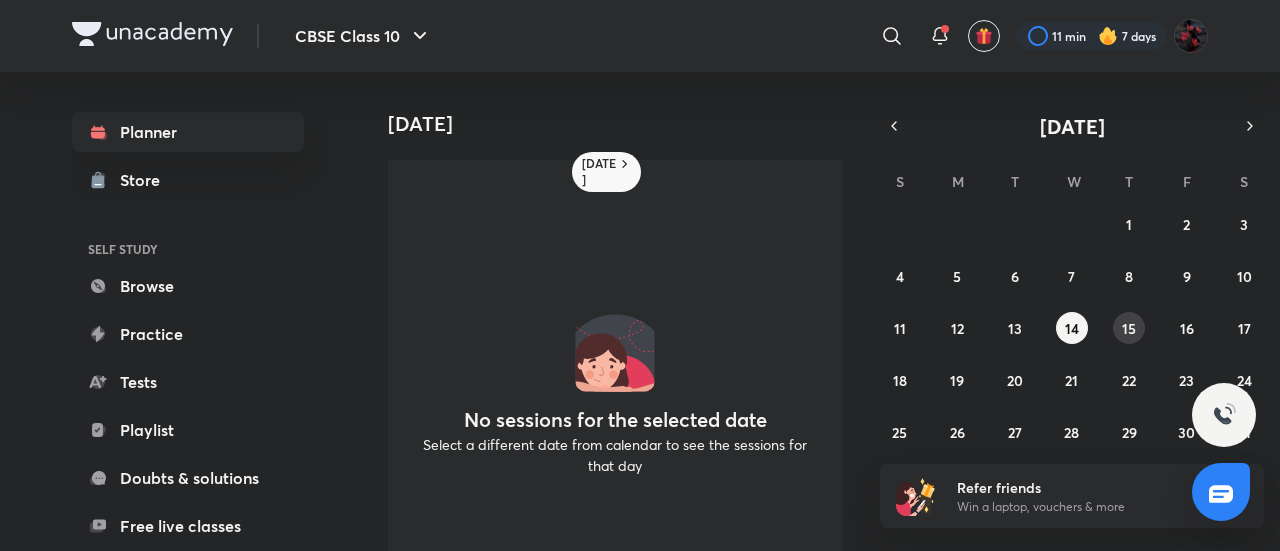 click on "15" at bounding box center (1129, 328) 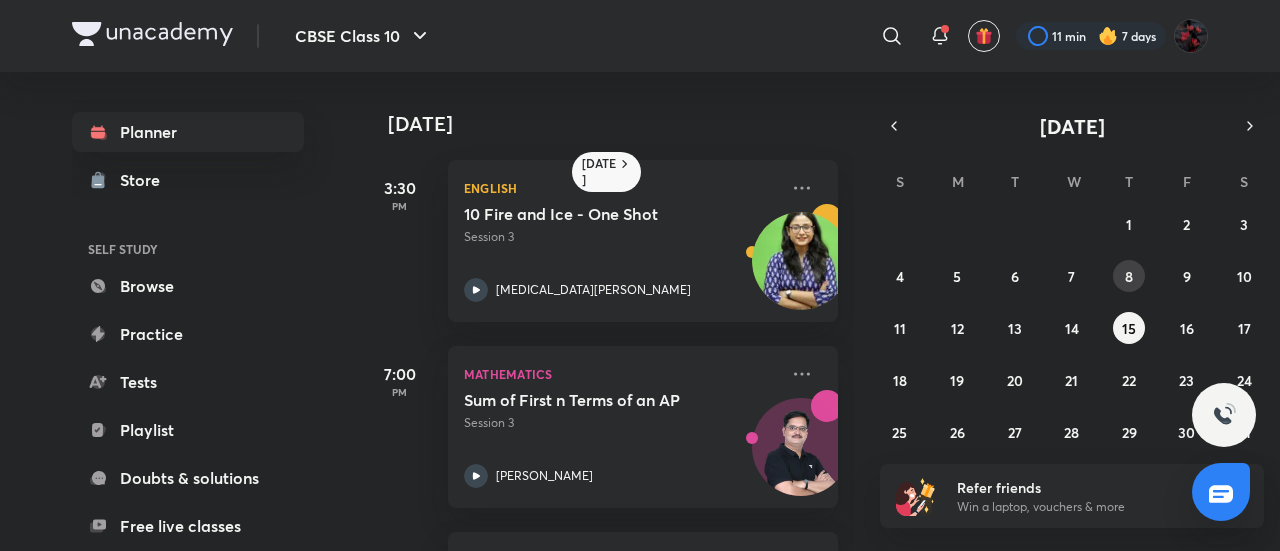 click on "8" at bounding box center [1129, 276] 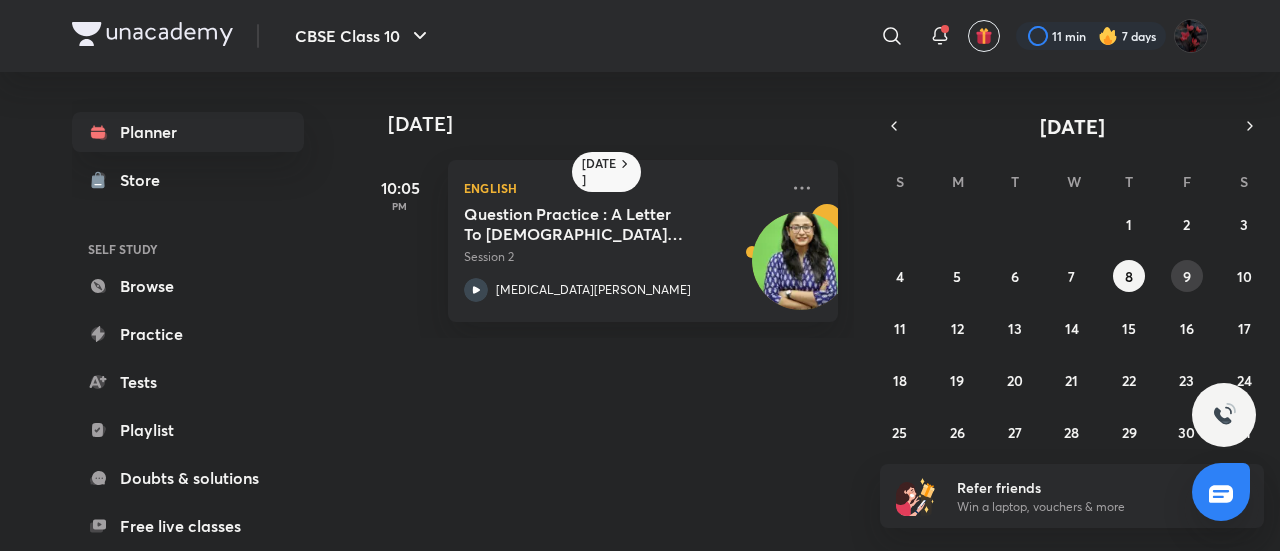 click on "9" at bounding box center [1187, 276] 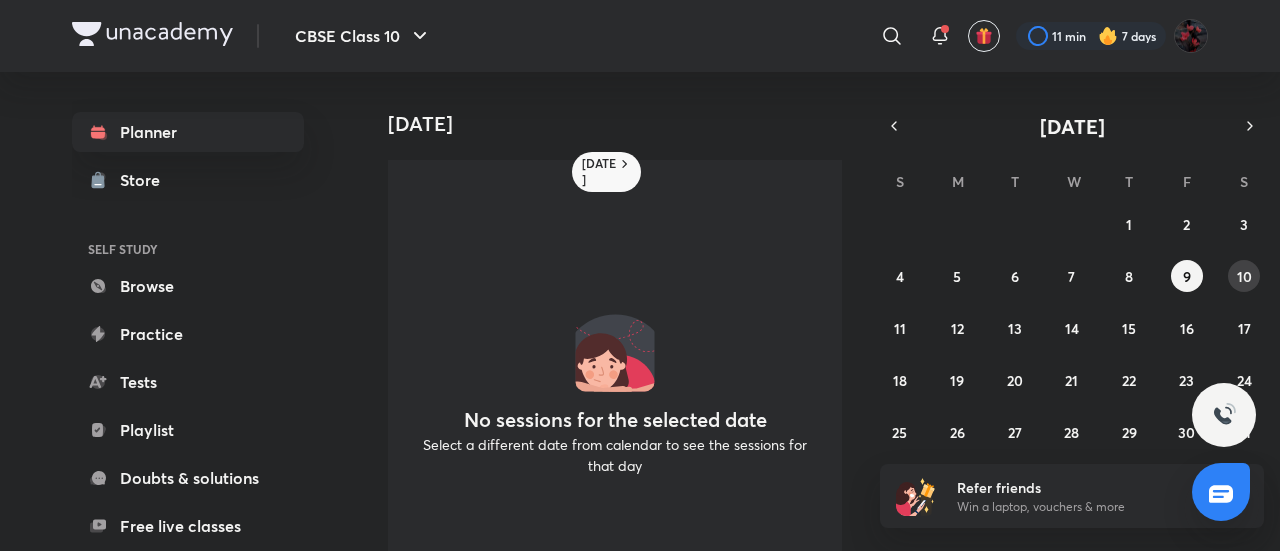 click on "10" at bounding box center (1244, 276) 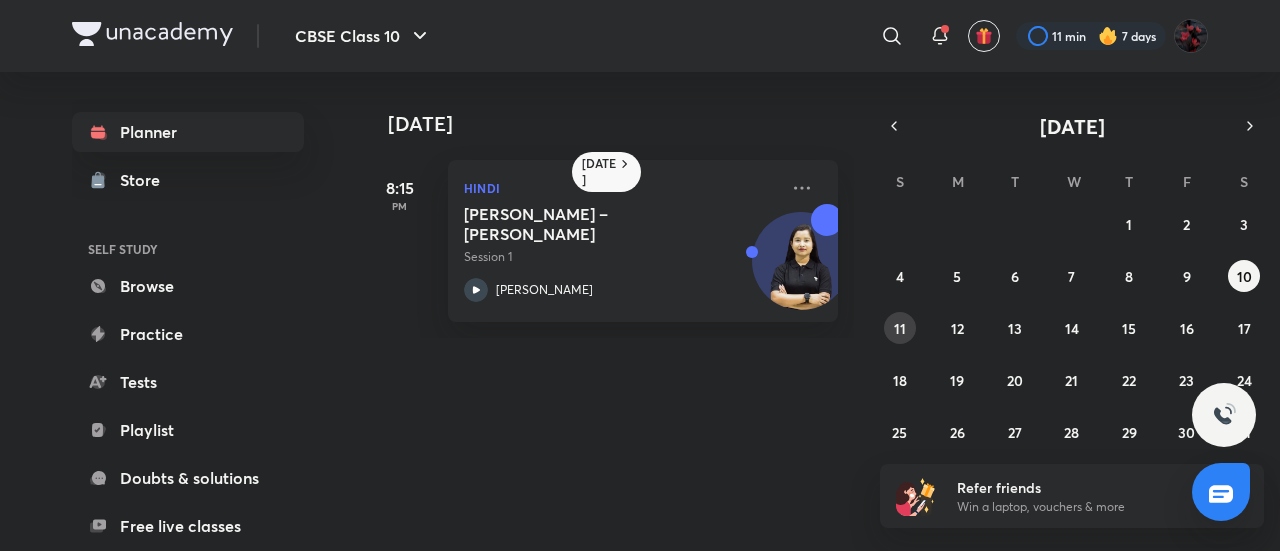 click on "11" at bounding box center (900, 328) 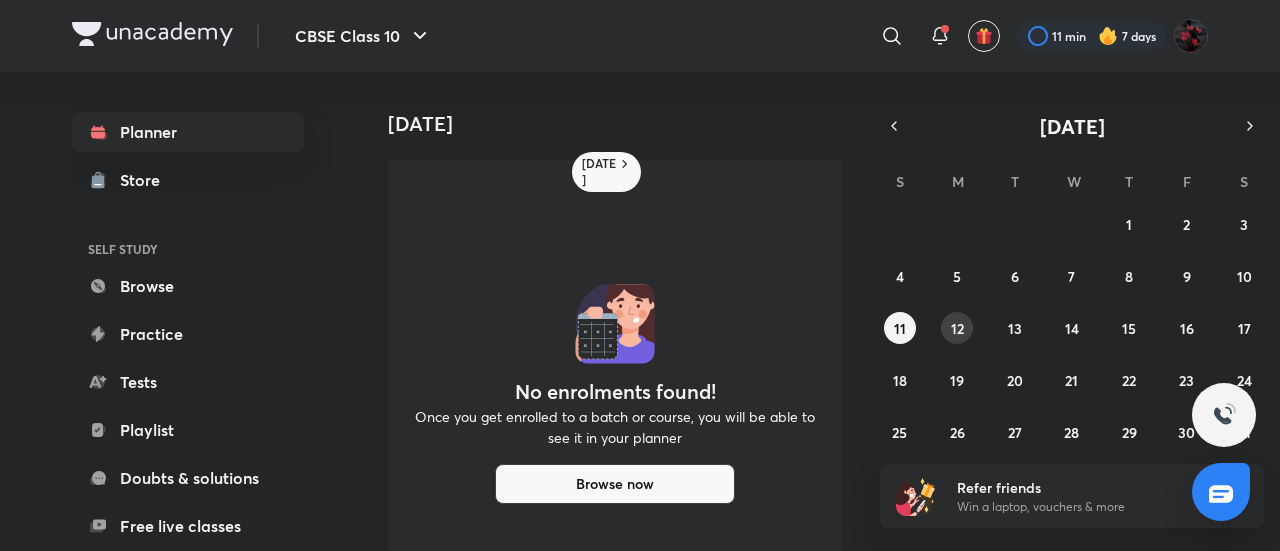 click on "12" at bounding box center [957, 328] 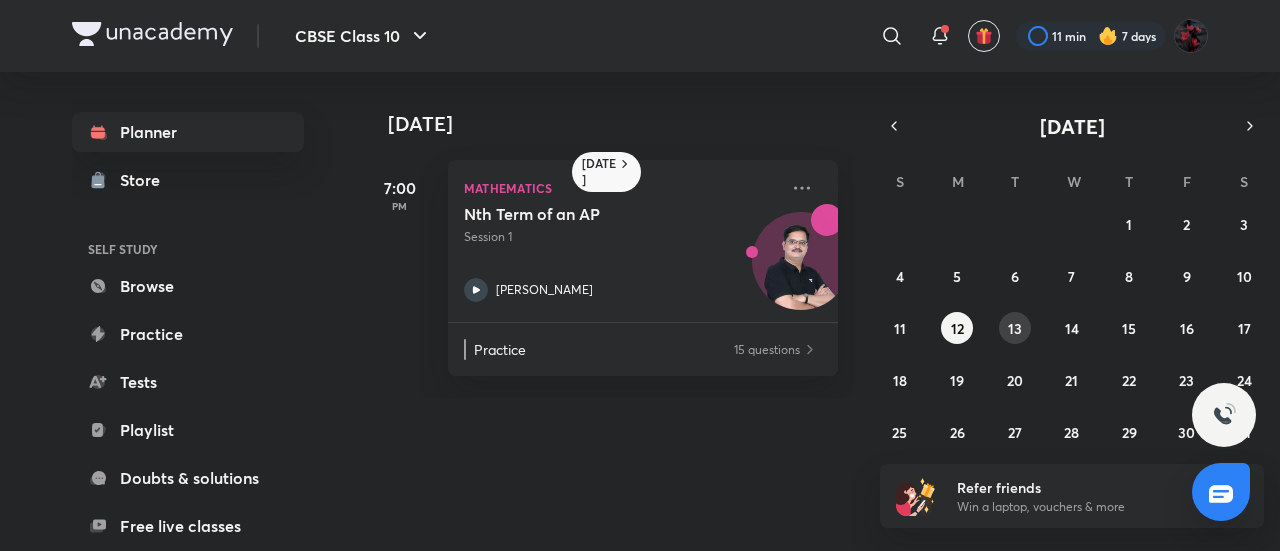 click on "13" at bounding box center [1015, 328] 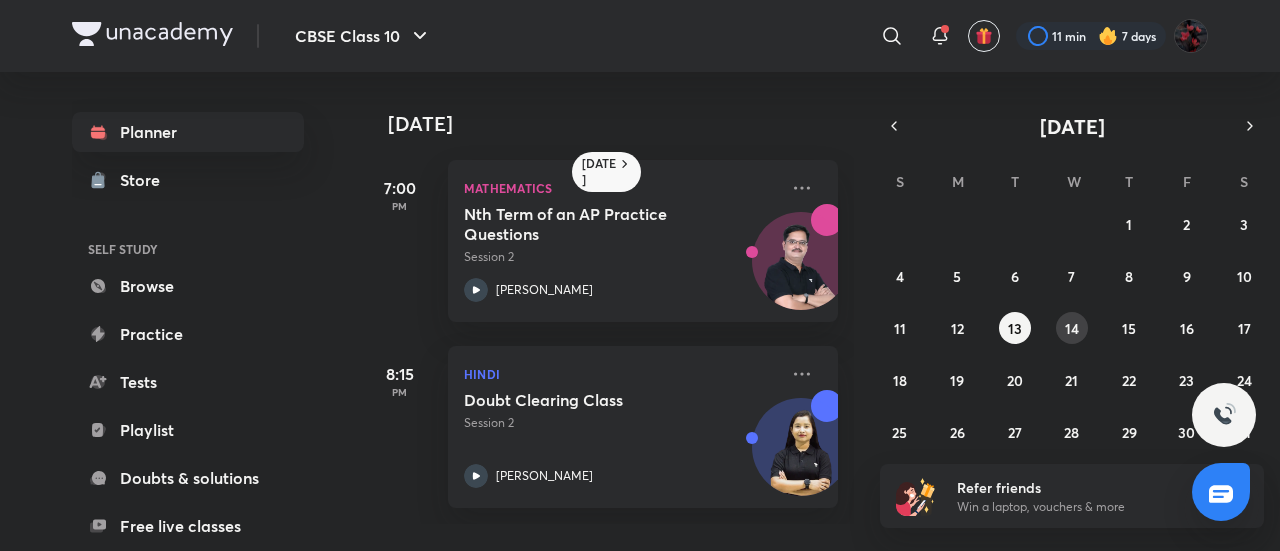click on "14" at bounding box center [1072, 328] 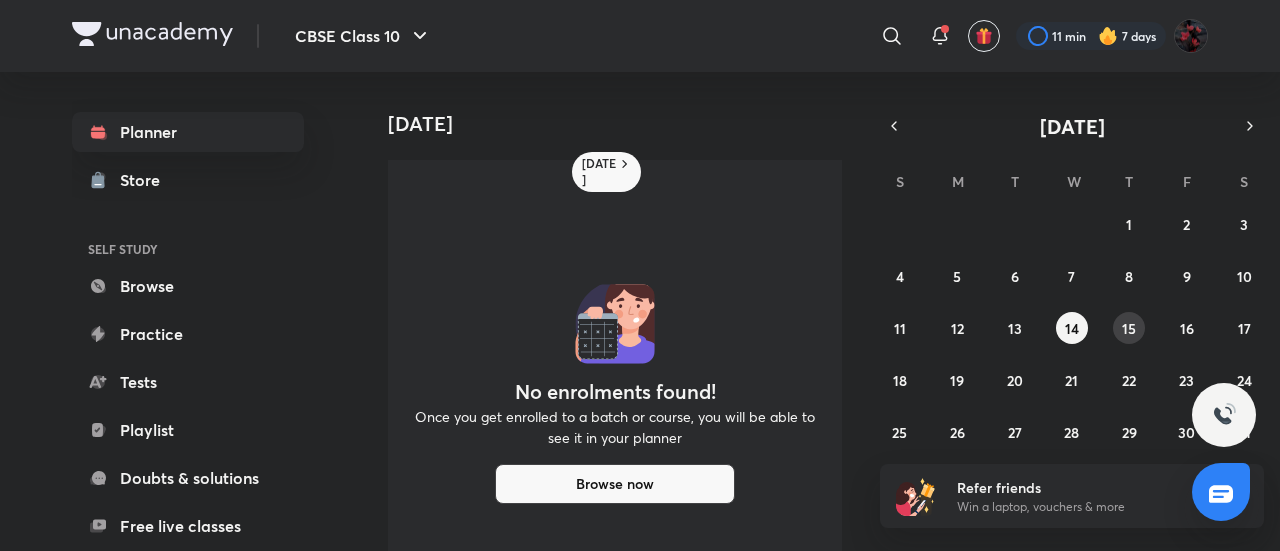 click on "15" at bounding box center [1129, 328] 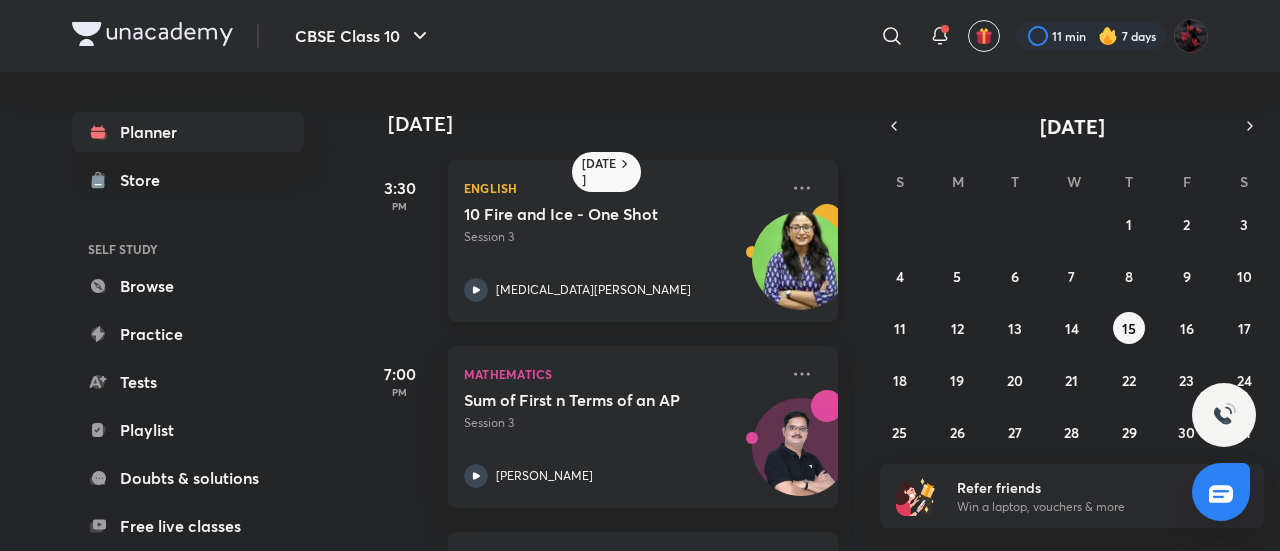 click on "10 Fire and Ice - One Shot Session 3 [MEDICAL_DATA][PERSON_NAME]" at bounding box center (621, 253) 